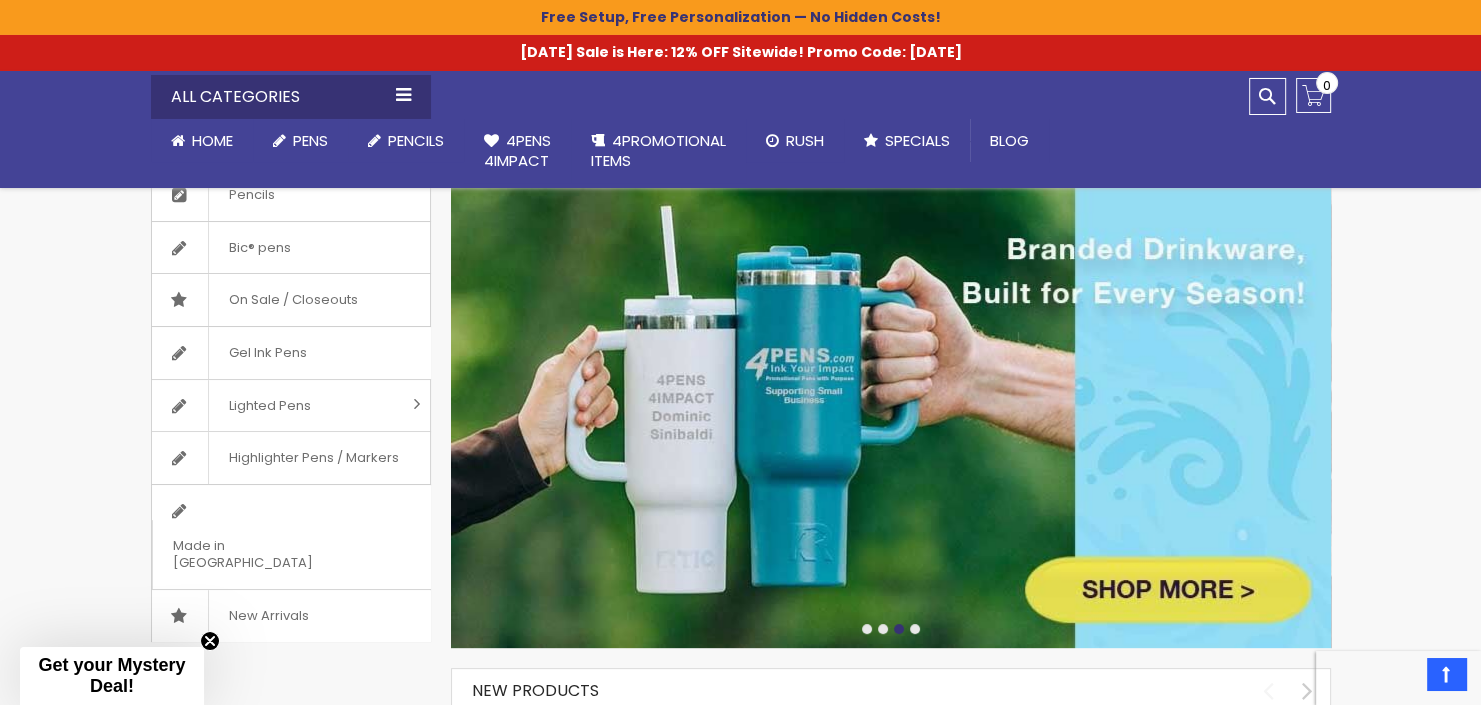 scroll, scrollTop: 316, scrollLeft: 0, axis: vertical 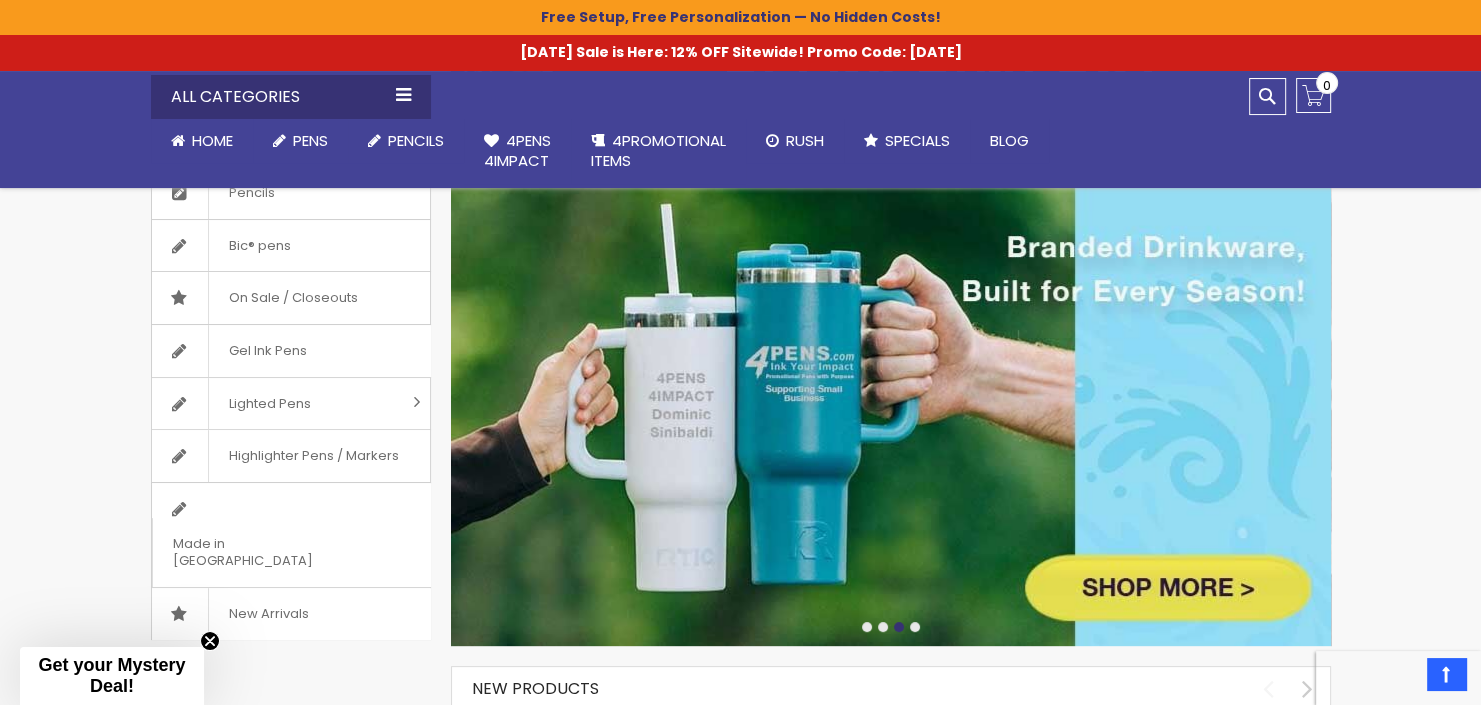 click at bounding box center [883, 627] 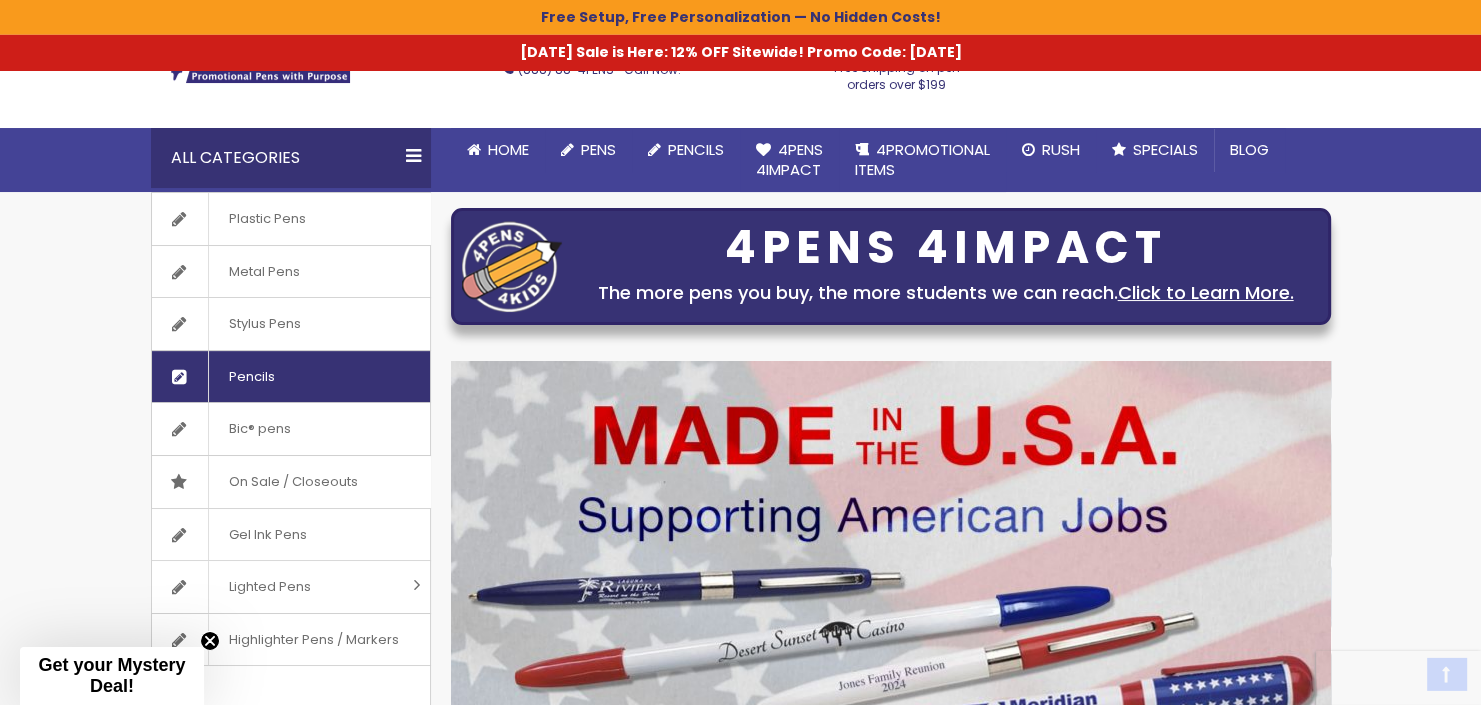 scroll, scrollTop: 211, scrollLeft: 0, axis: vertical 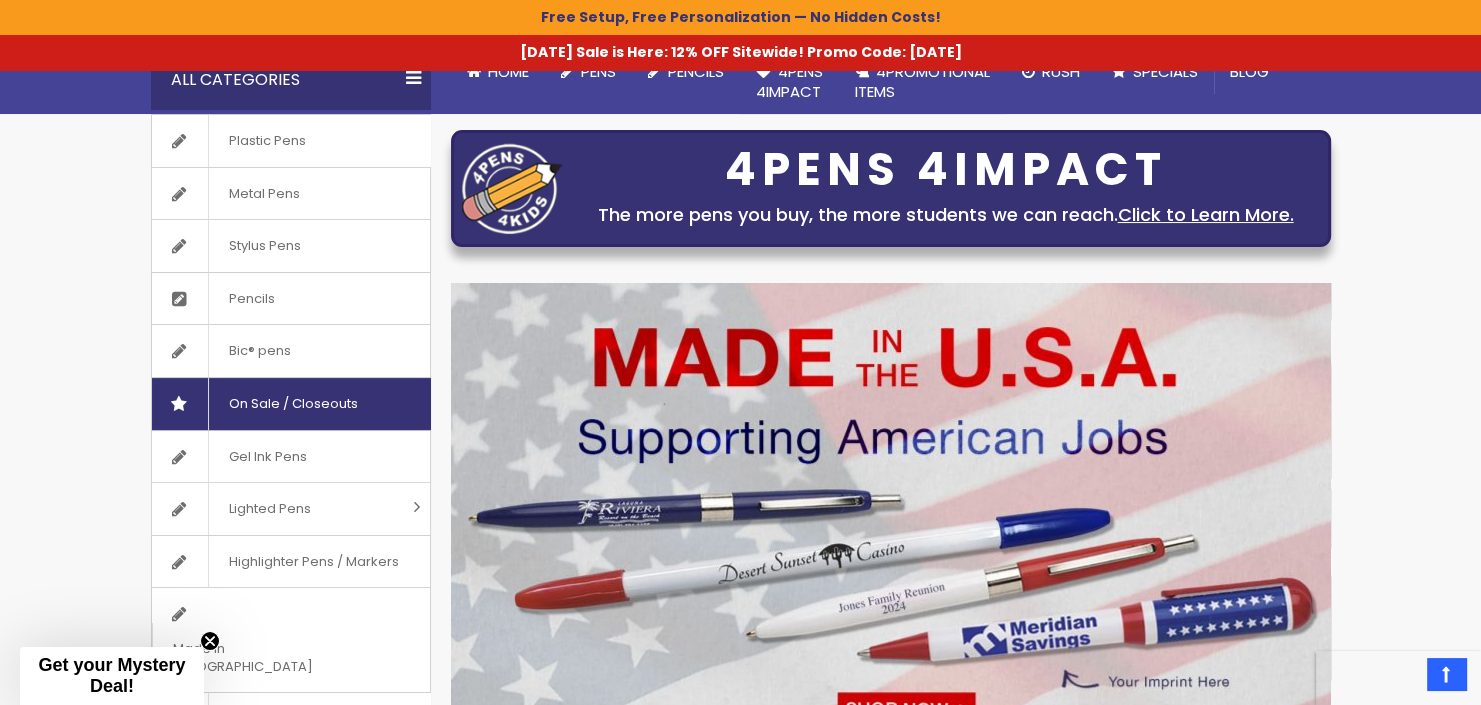 click on "On Sale / Closeouts" at bounding box center (293, 404) 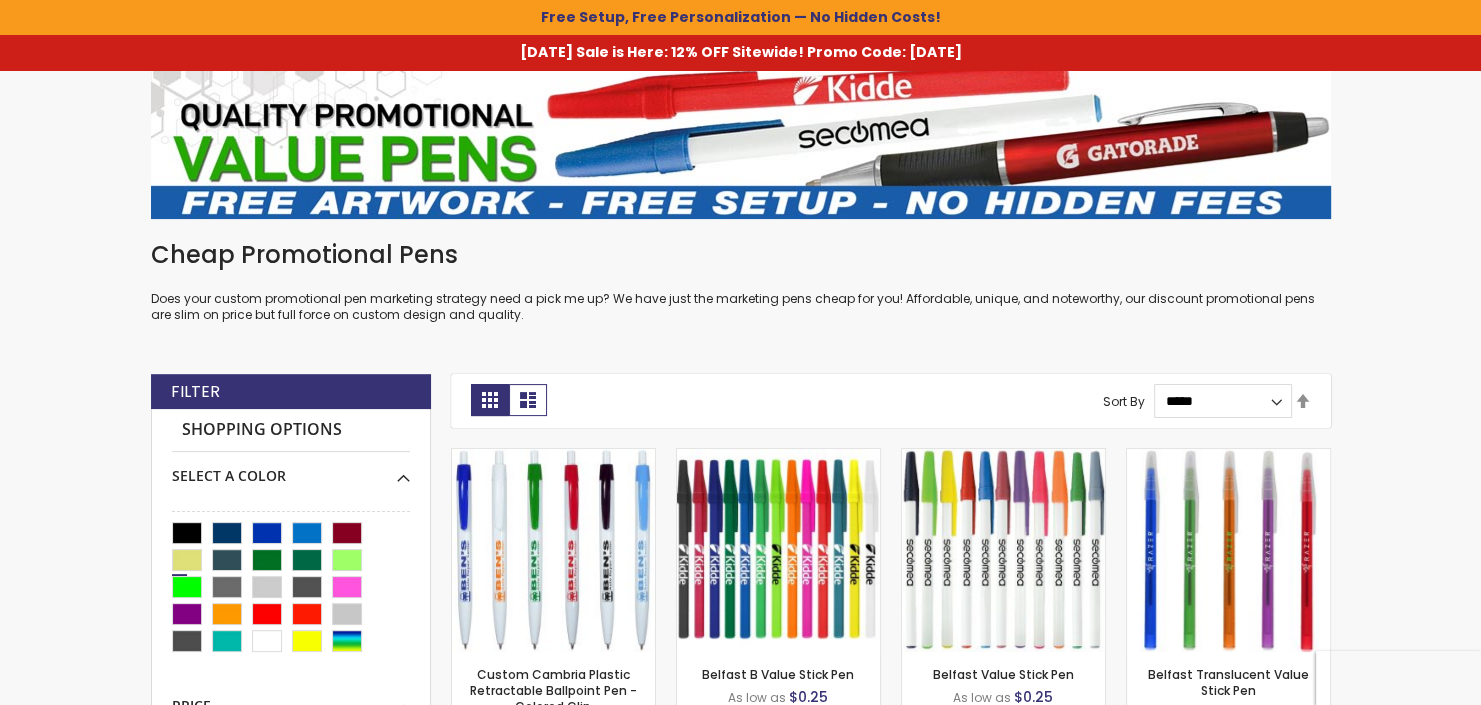 scroll, scrollTop: 317, scrollLeft: 0, axis: vertical 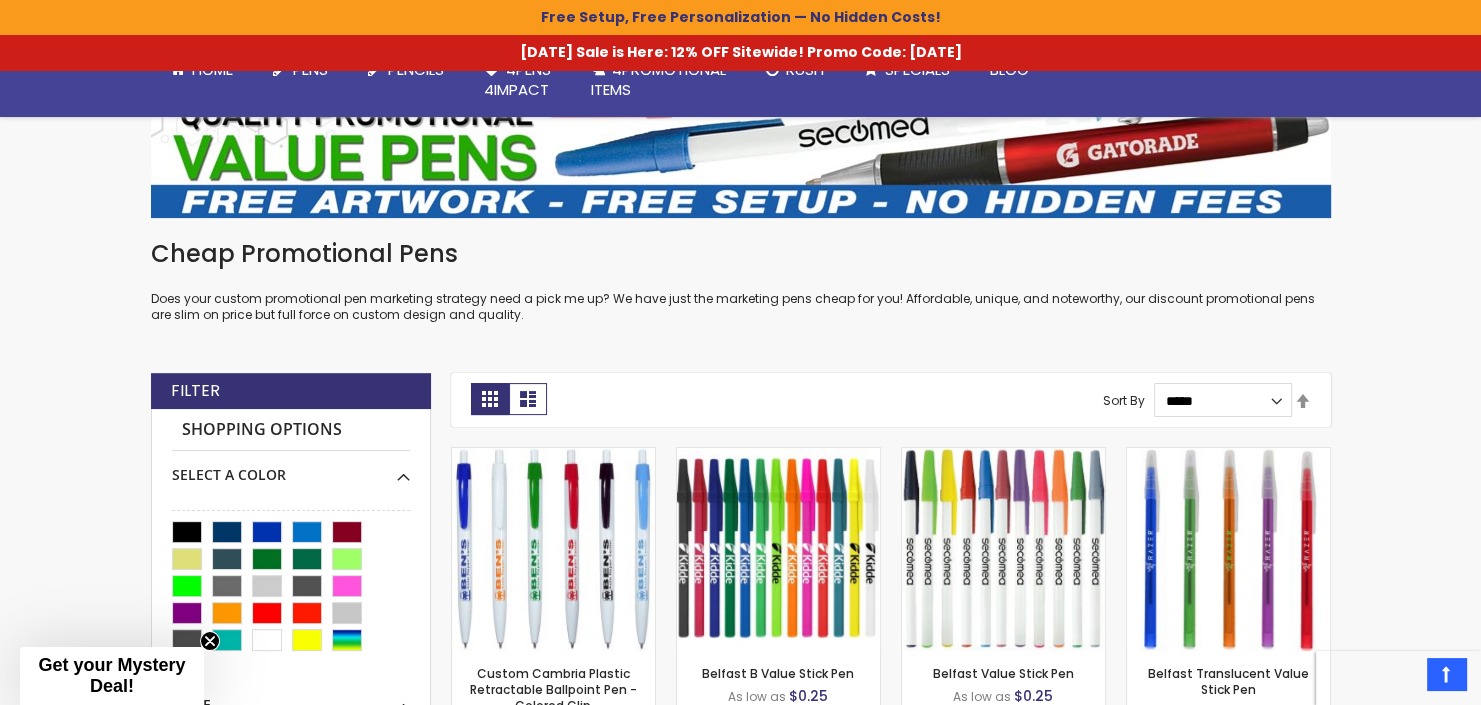 click on "Skip to Content
sample
Wishlist
Sign Out
Sign In
Sign In
Login
Forgot Your Password?
Create an Account
My Account
Toggle Nav
Search
All Categories
Pens" at bounding box center [740, 1939] 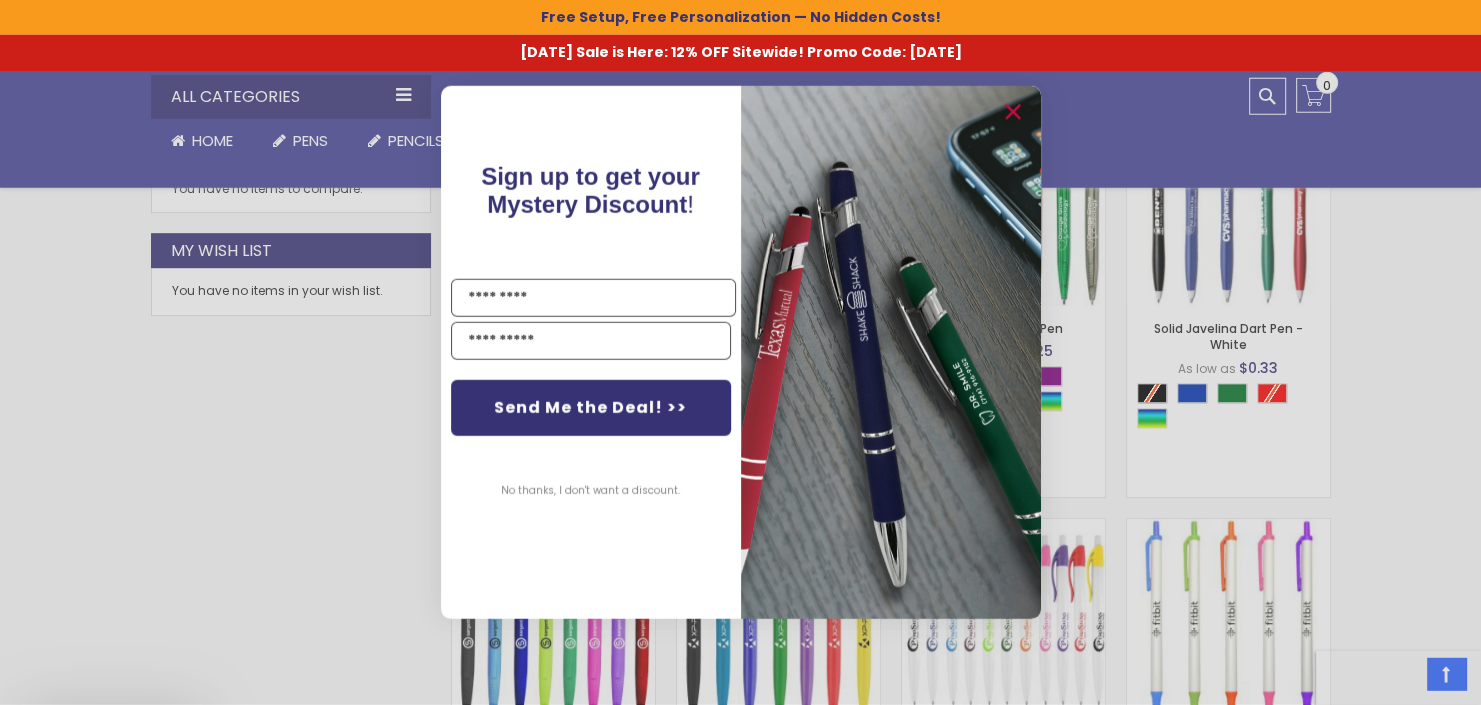 scroll, scrollTop: 1162, scrollLeft: 0, axis: vertical 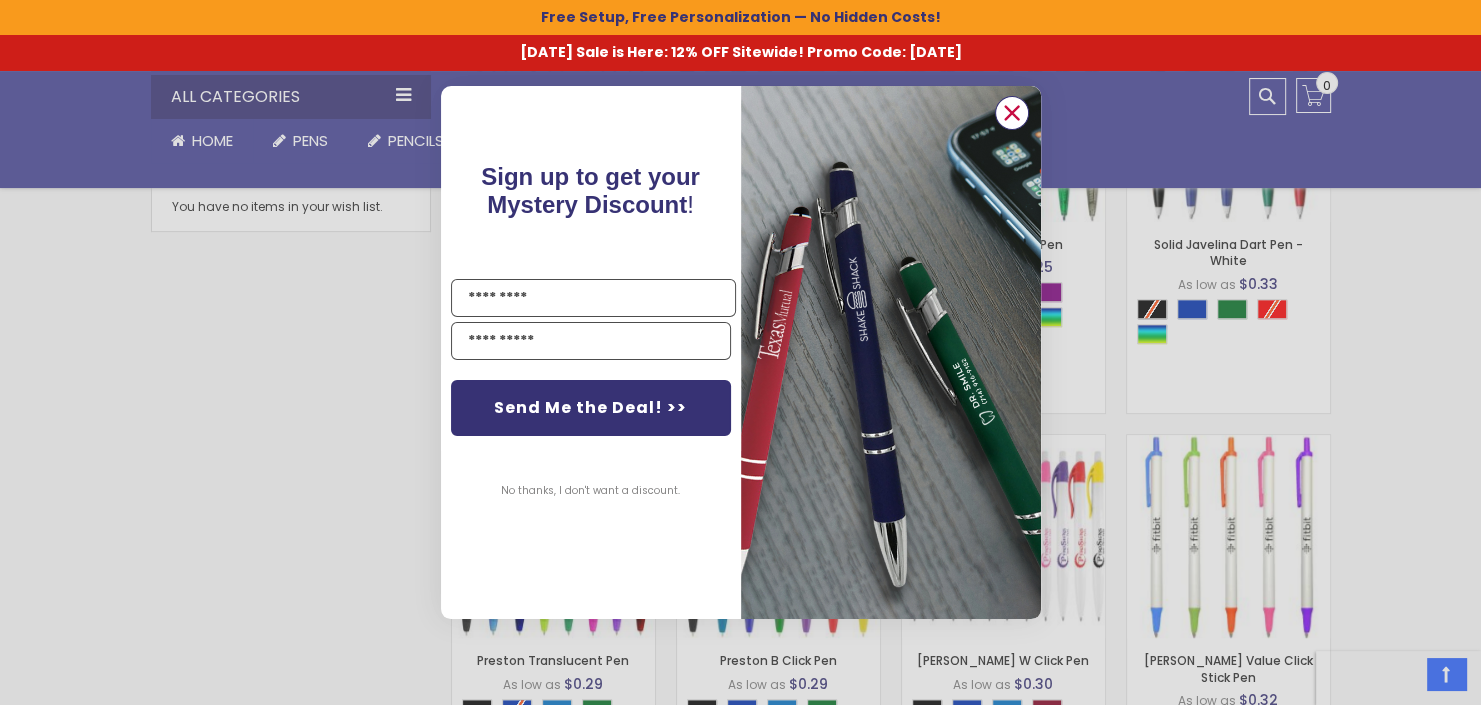 click 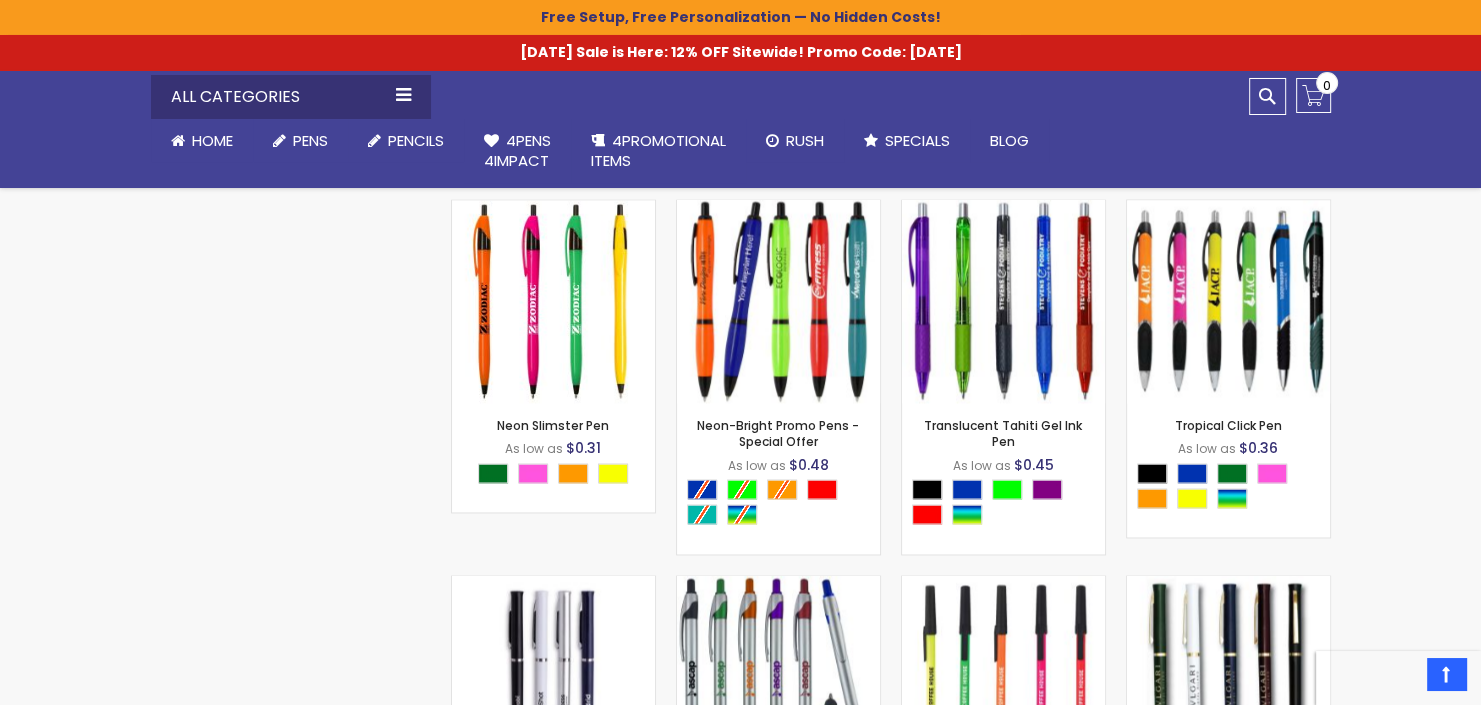 scroll, scrollTop: 3063, scrollLeft: 0, axis: vertical 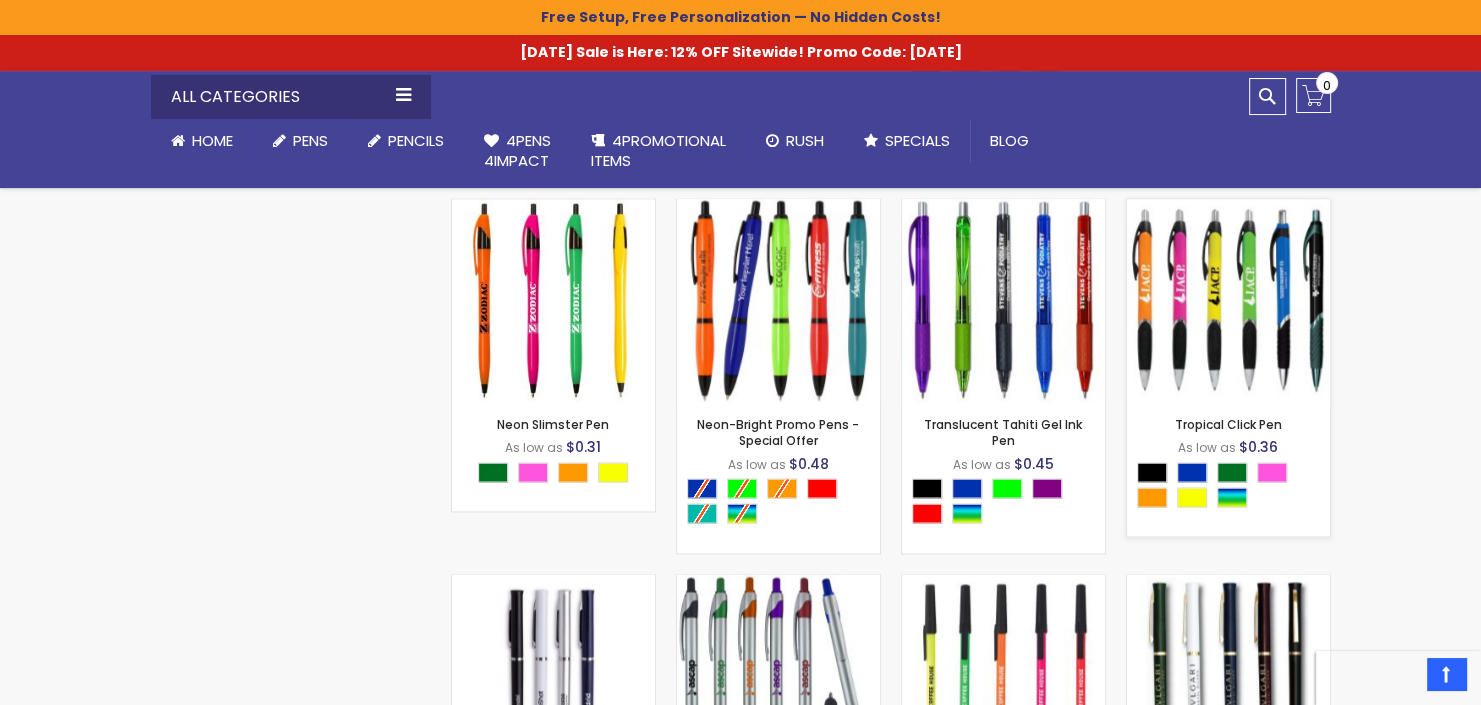 click at bounding box center (1228, 300) 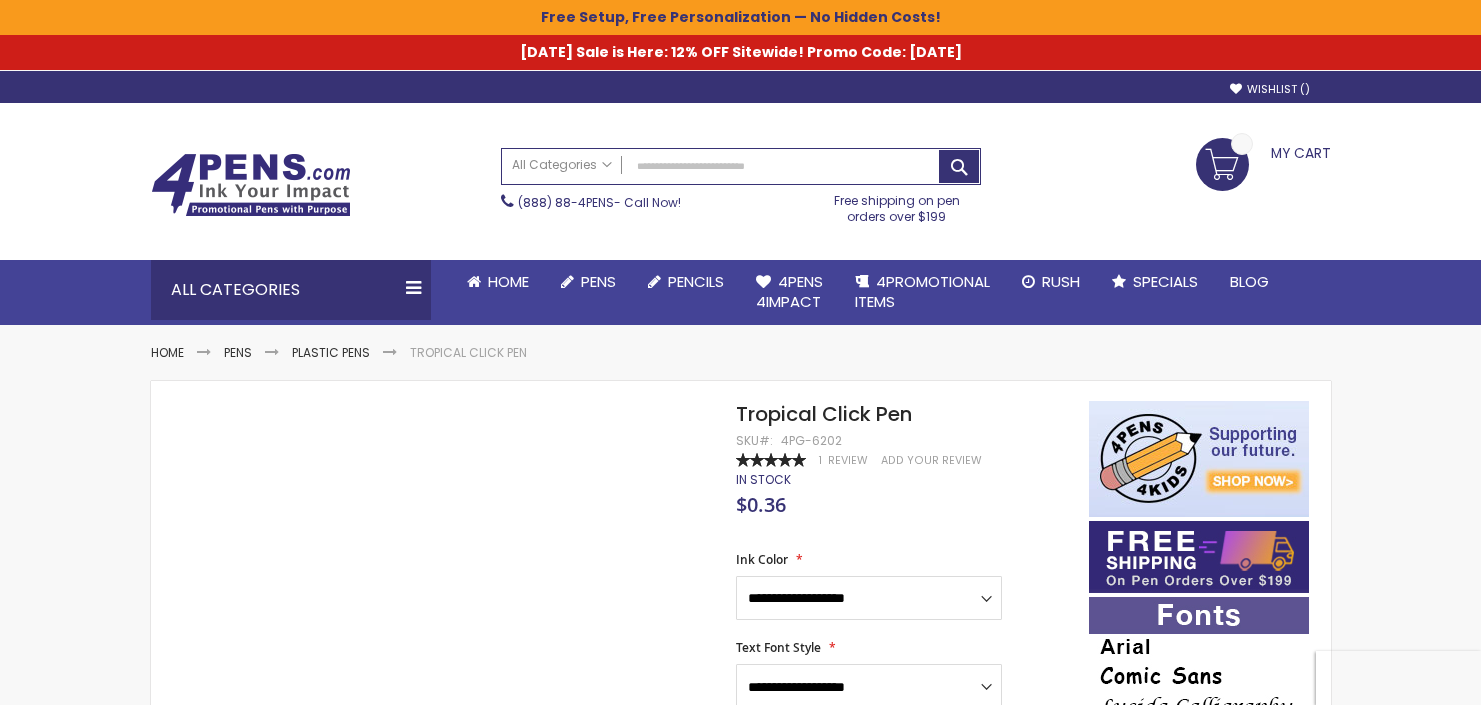 scroll, scrollTop: 0, scrollLeft: 0, axis: both 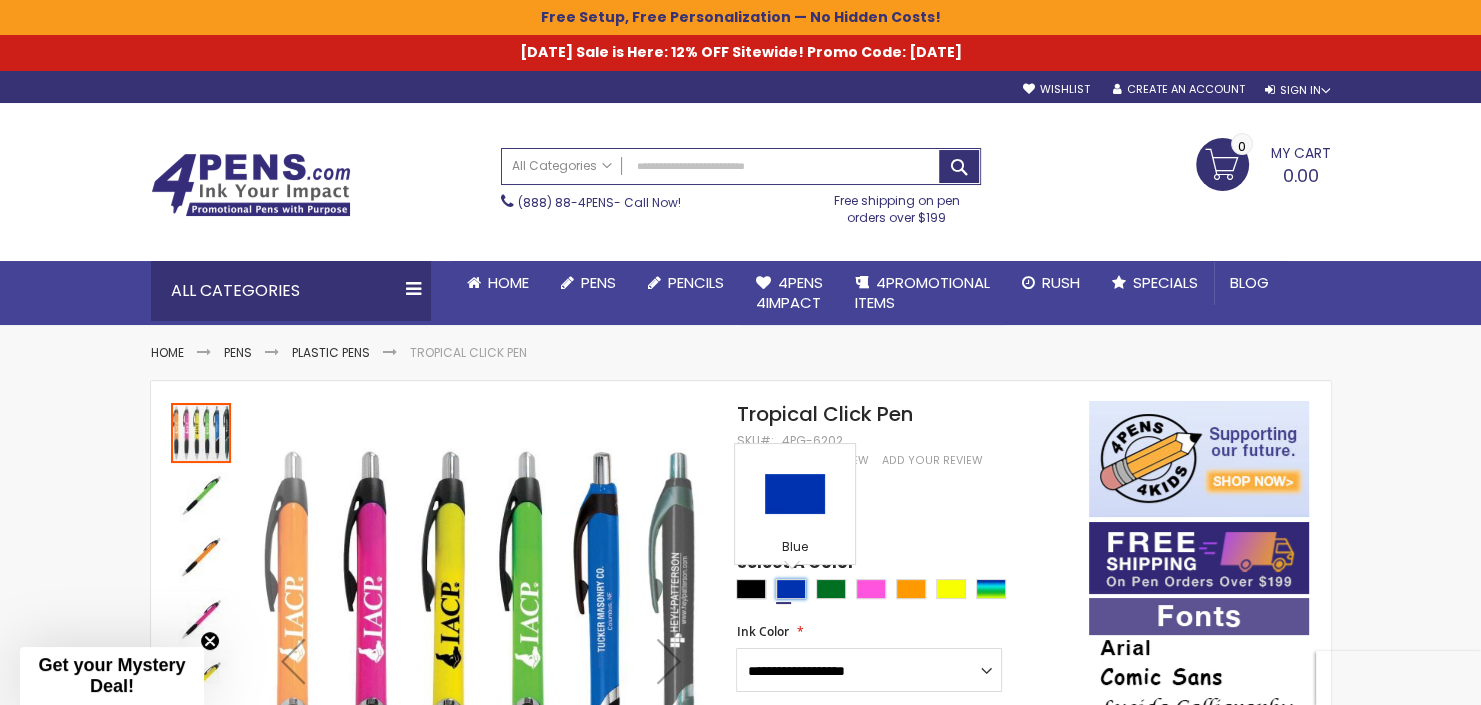 click at bounding box center (791, 589) 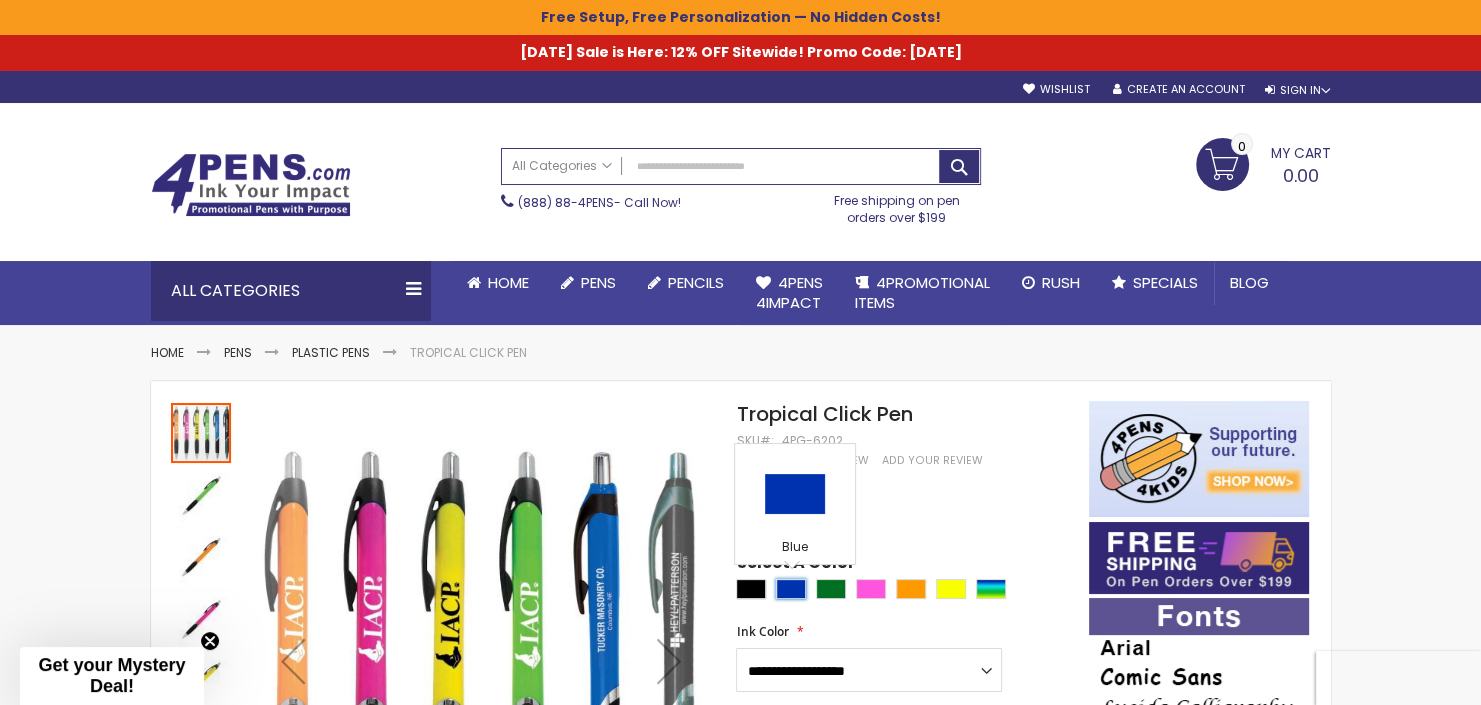 type on "****" 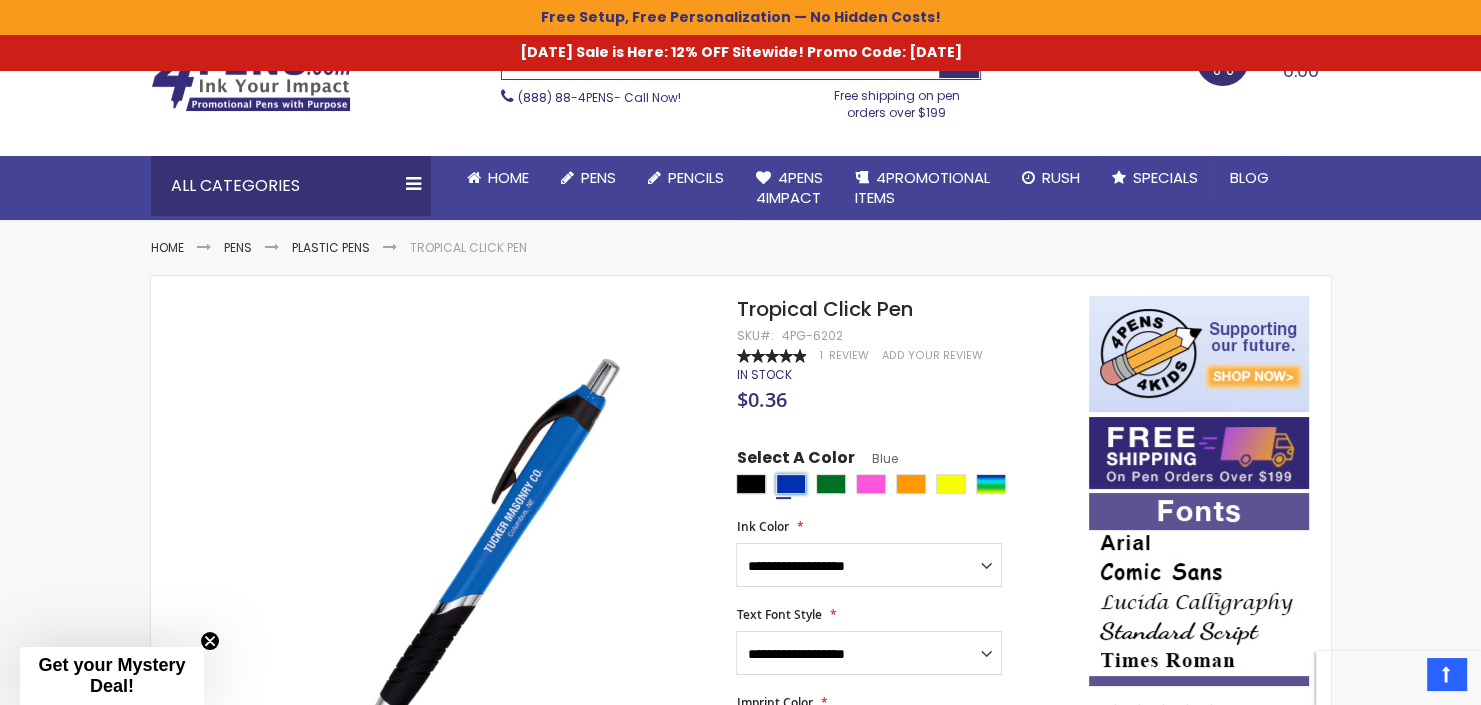 scroll, scrollTop: 211, scrollLeft: 0, axis: vertical 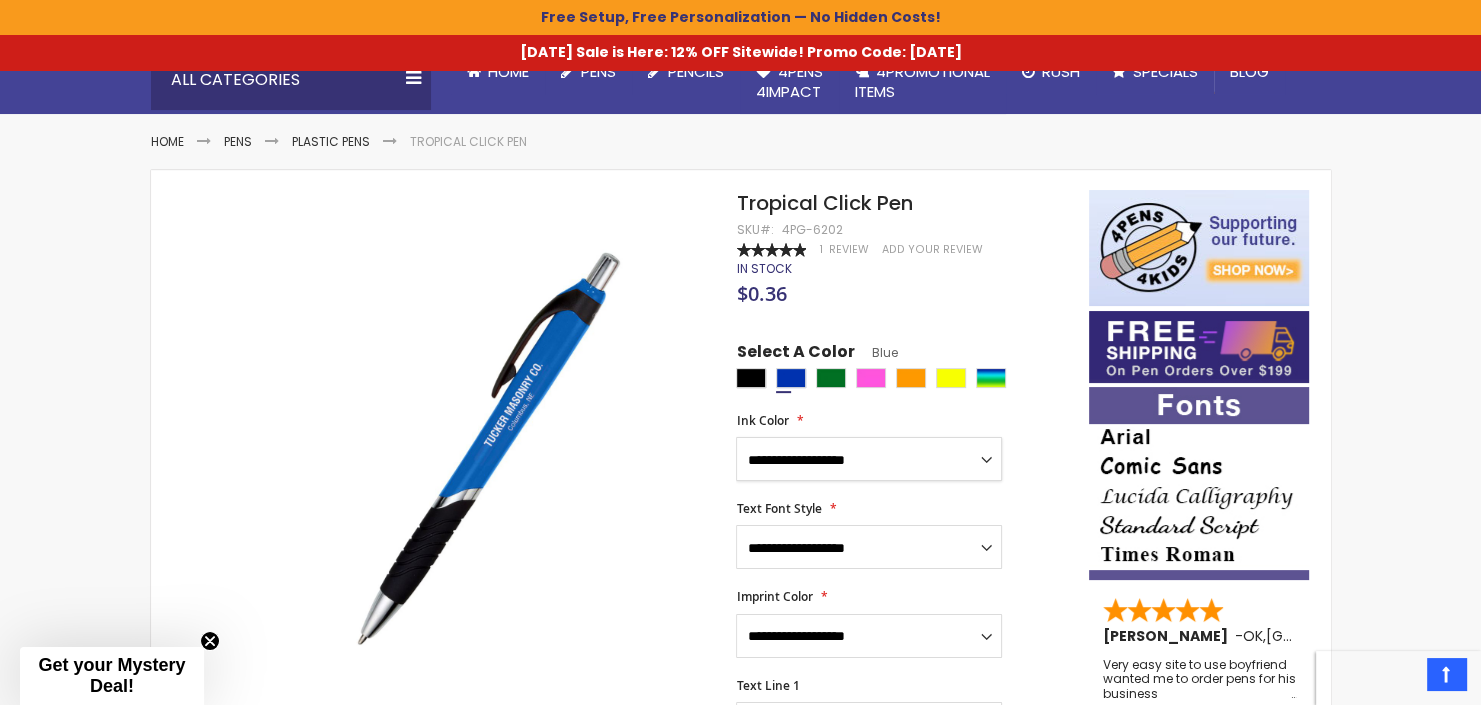click on "**********" at bounding box center (869, 459) 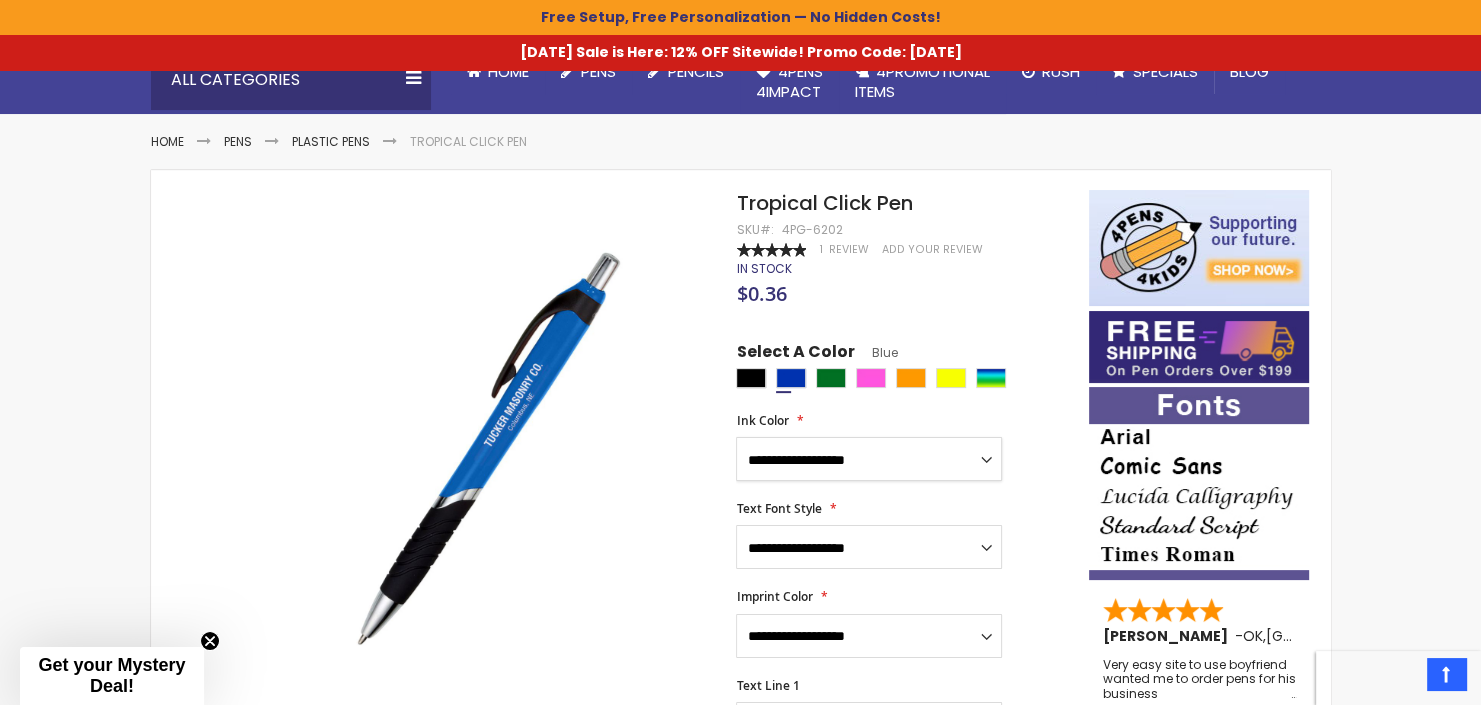 select on "**" 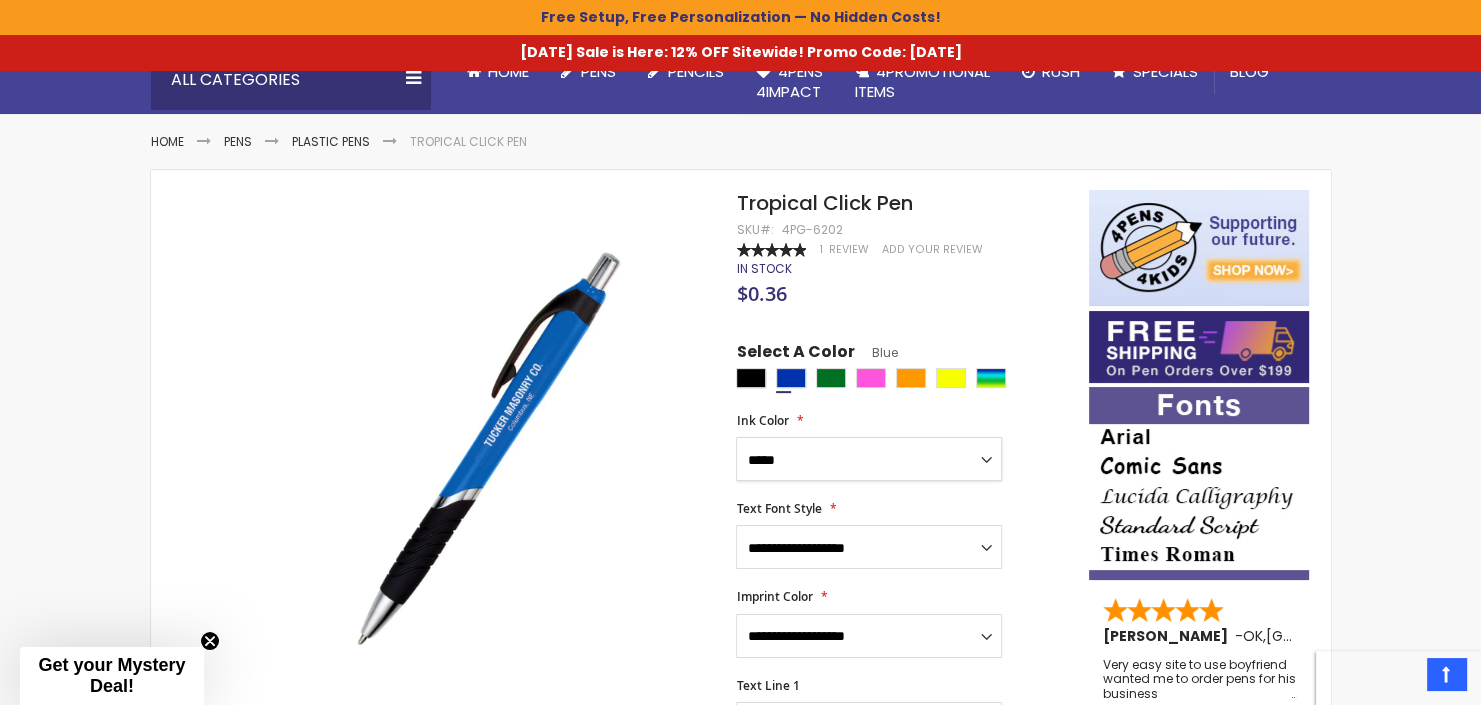 click on "*****" at bounding box center (0, 0) 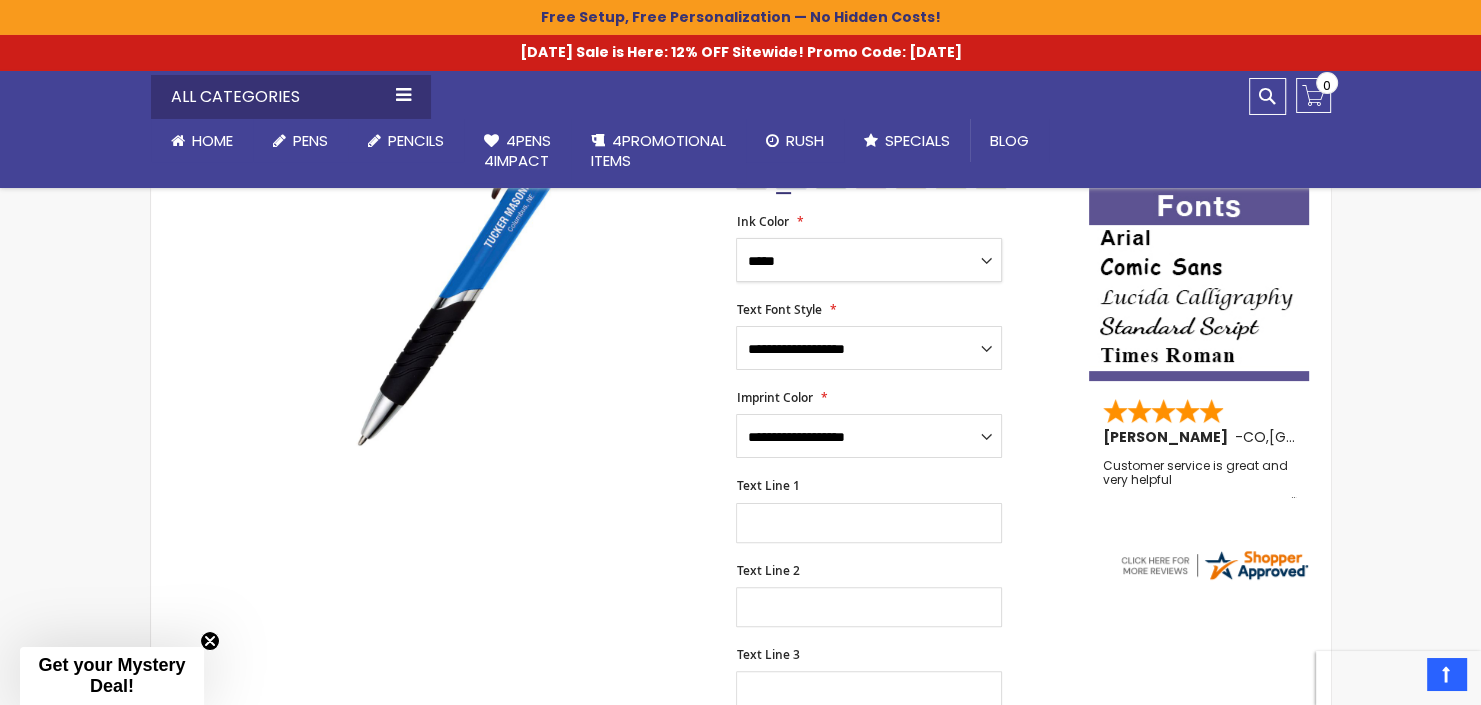 scroll, scrollTop: 422, scrollLeft: 0, axis: vertical 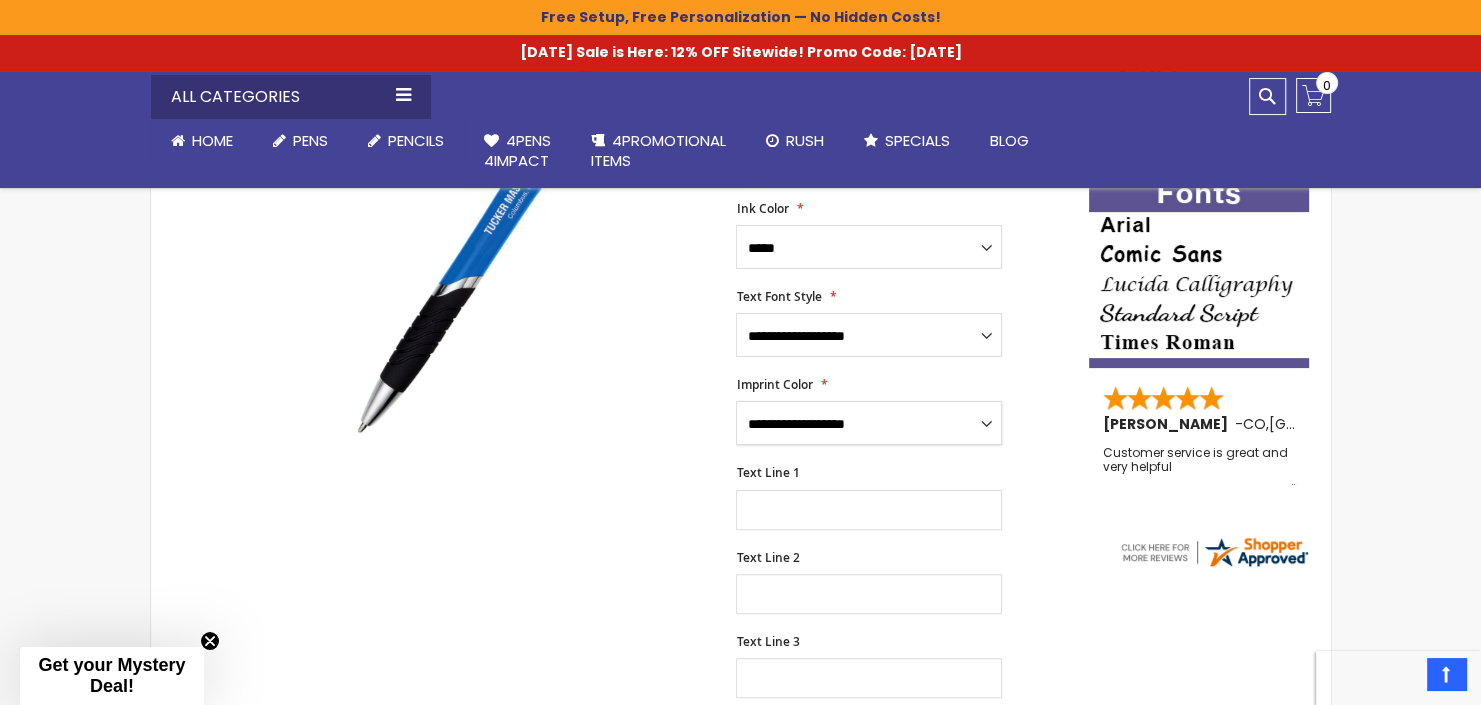 click on "**********" at bounding box center (869, 423) 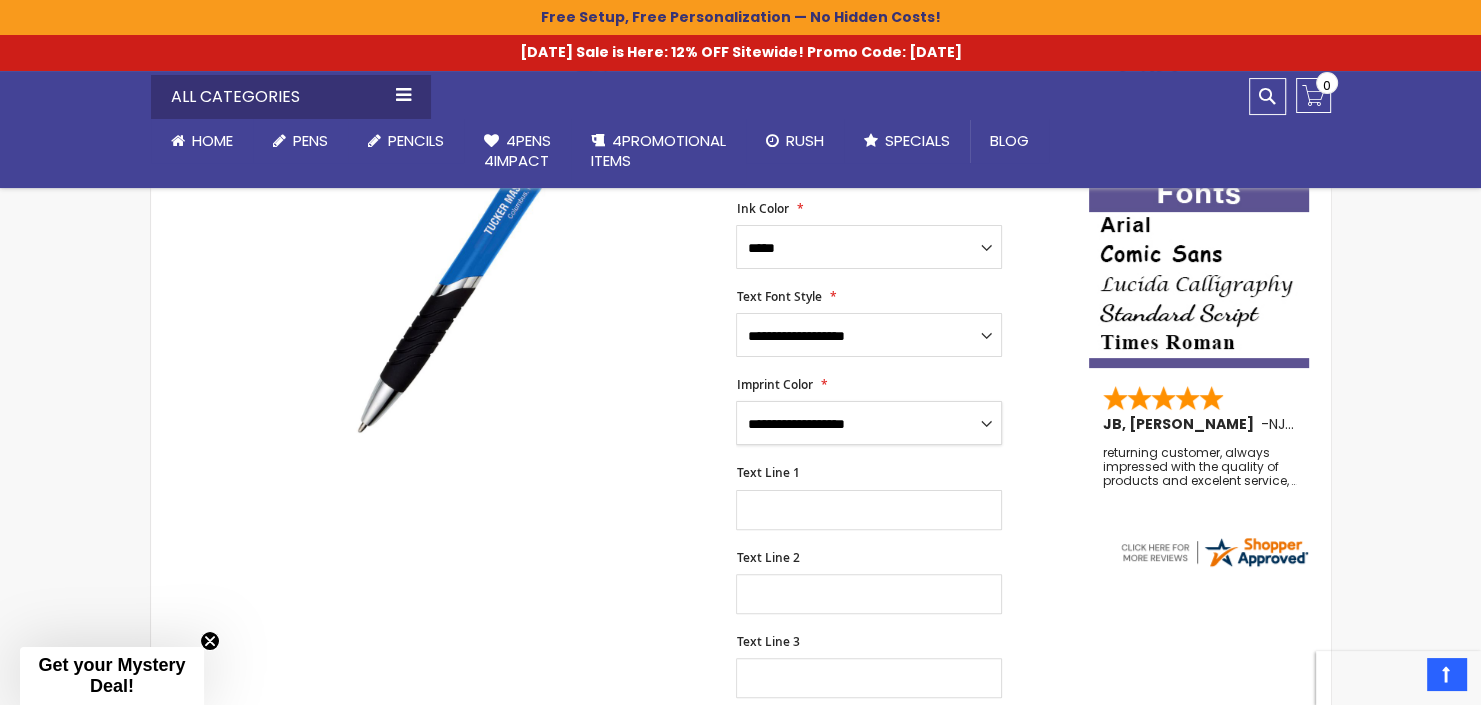 select on "**" 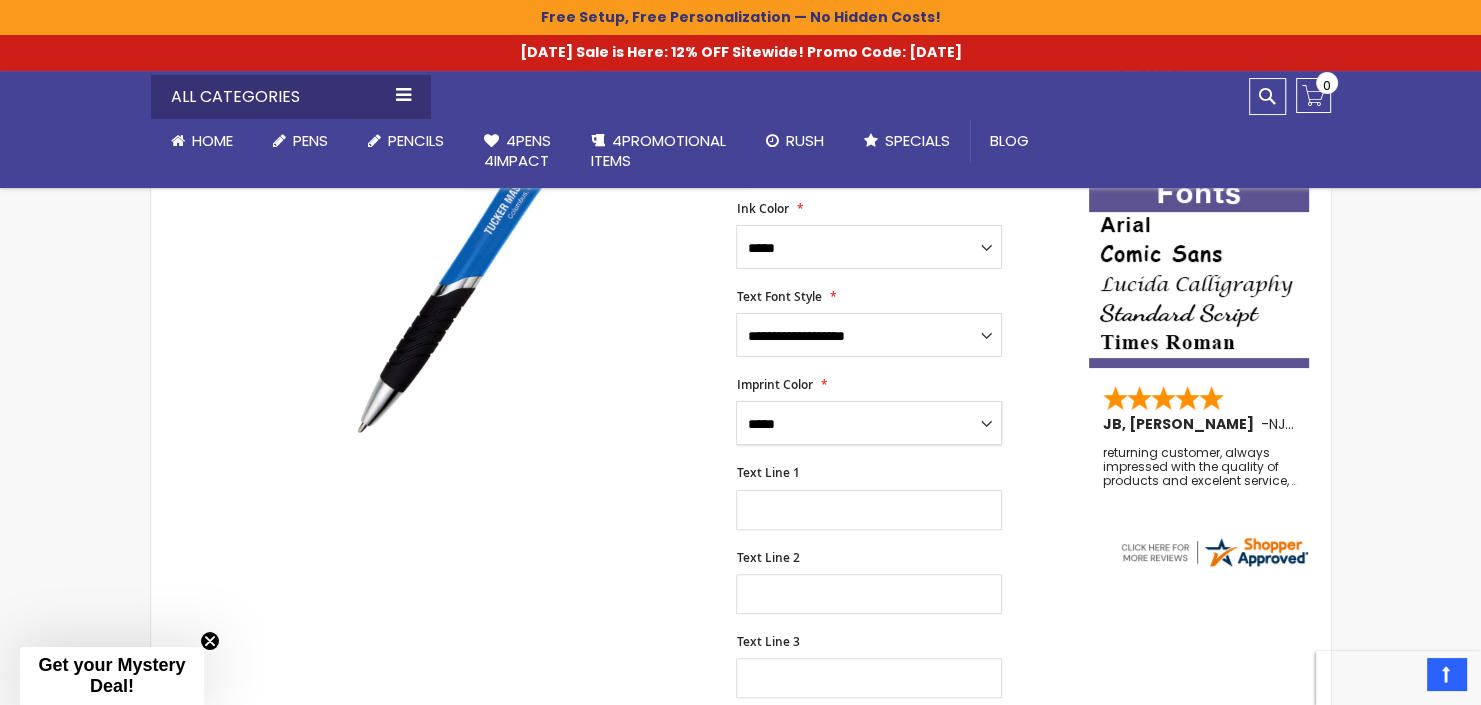 click on "*****" at bounding box center [0, 0] 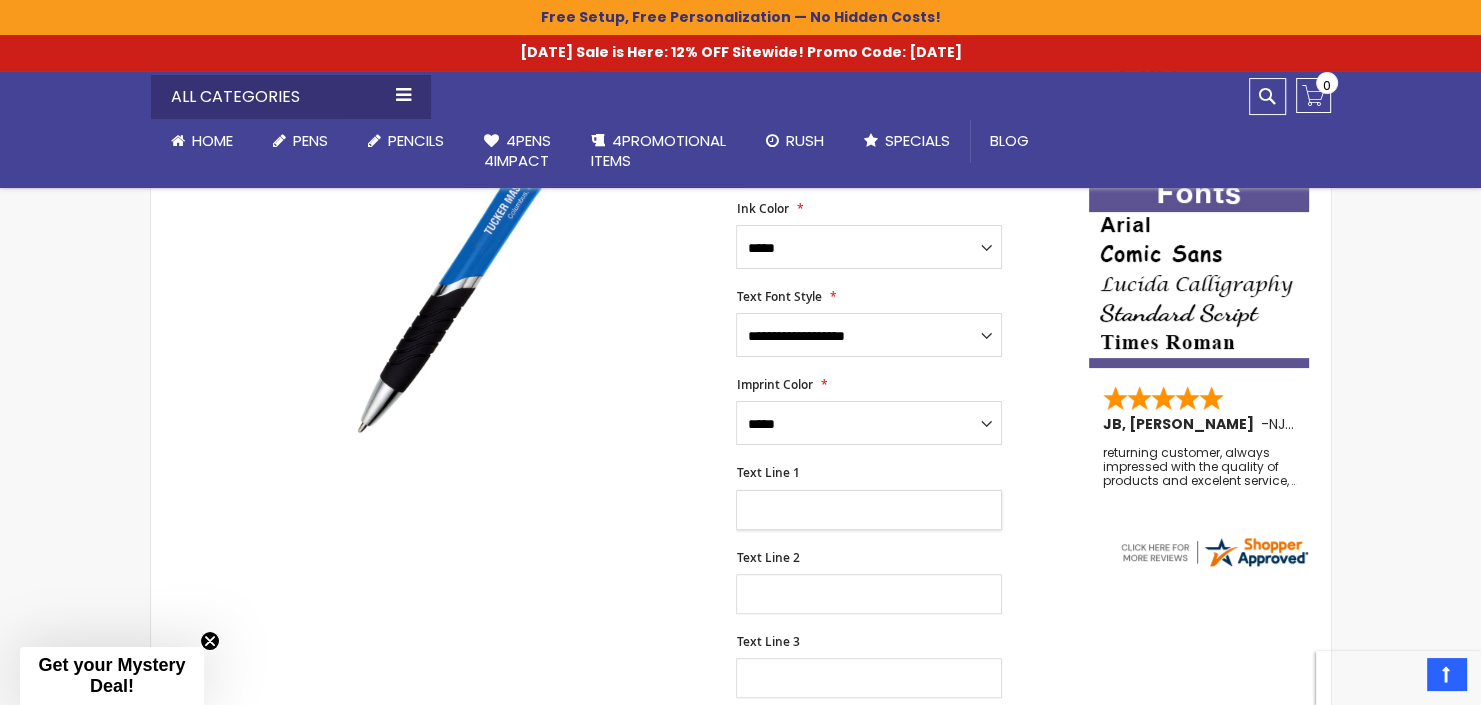 click on "Text Line 1" at bounding box center (869, 510) 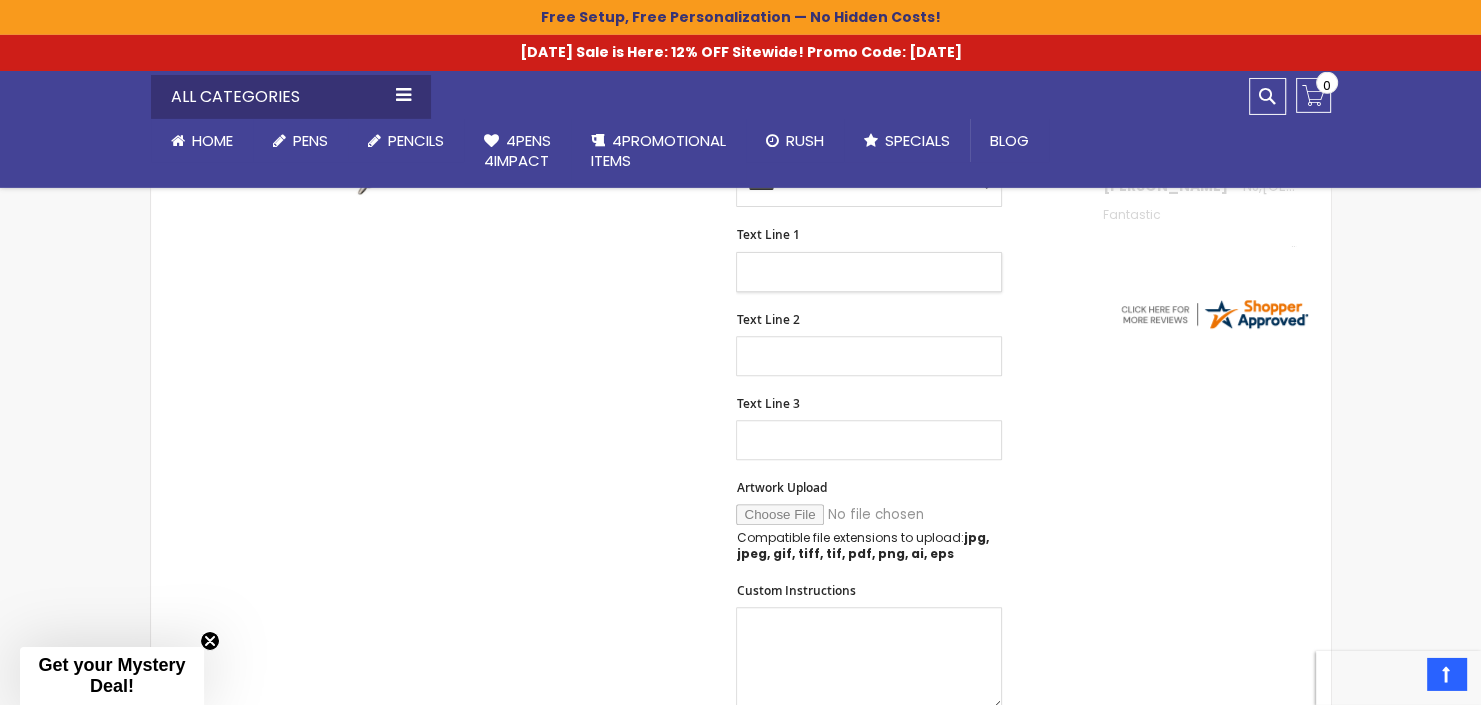 scroll, scrollTop: 739, scrollLeft: 0, axis: vertical 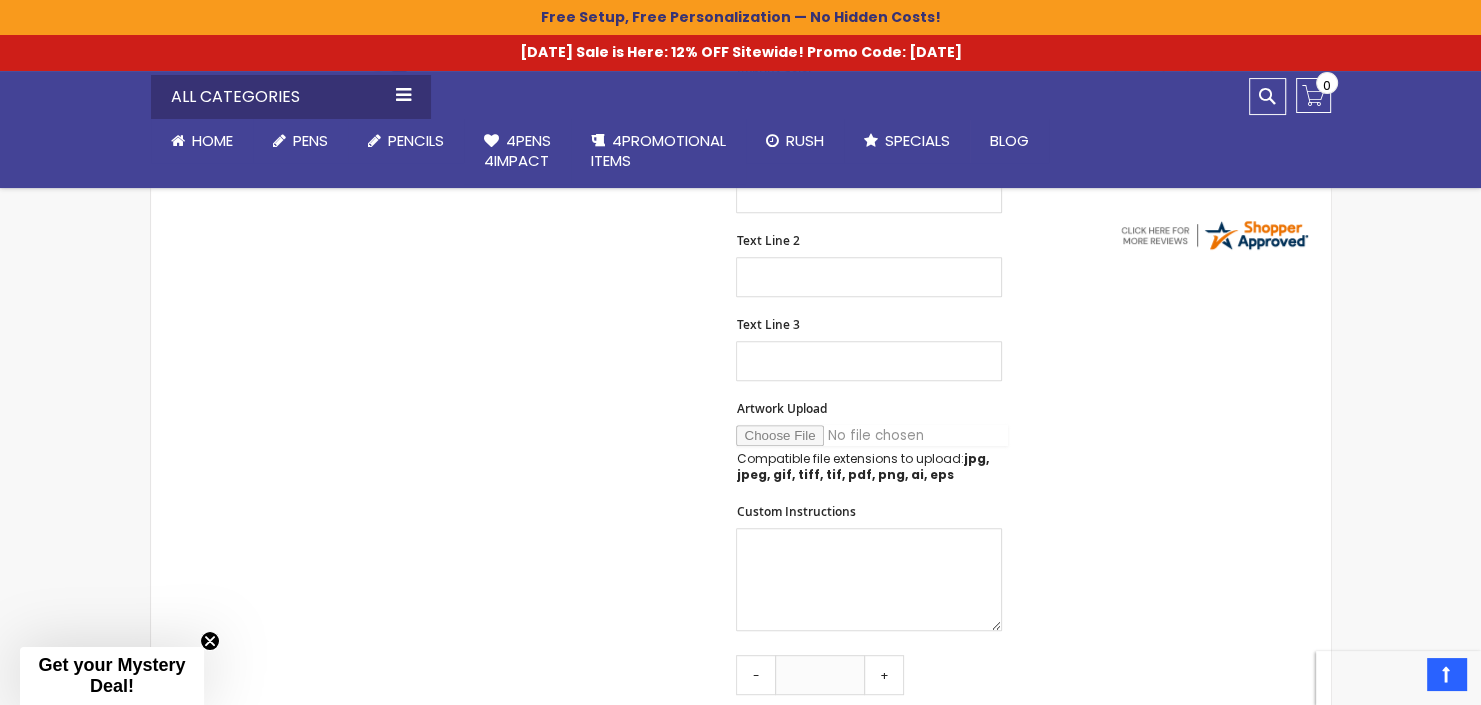 click on "Artwork Upload" at bounding box center [872, 435] 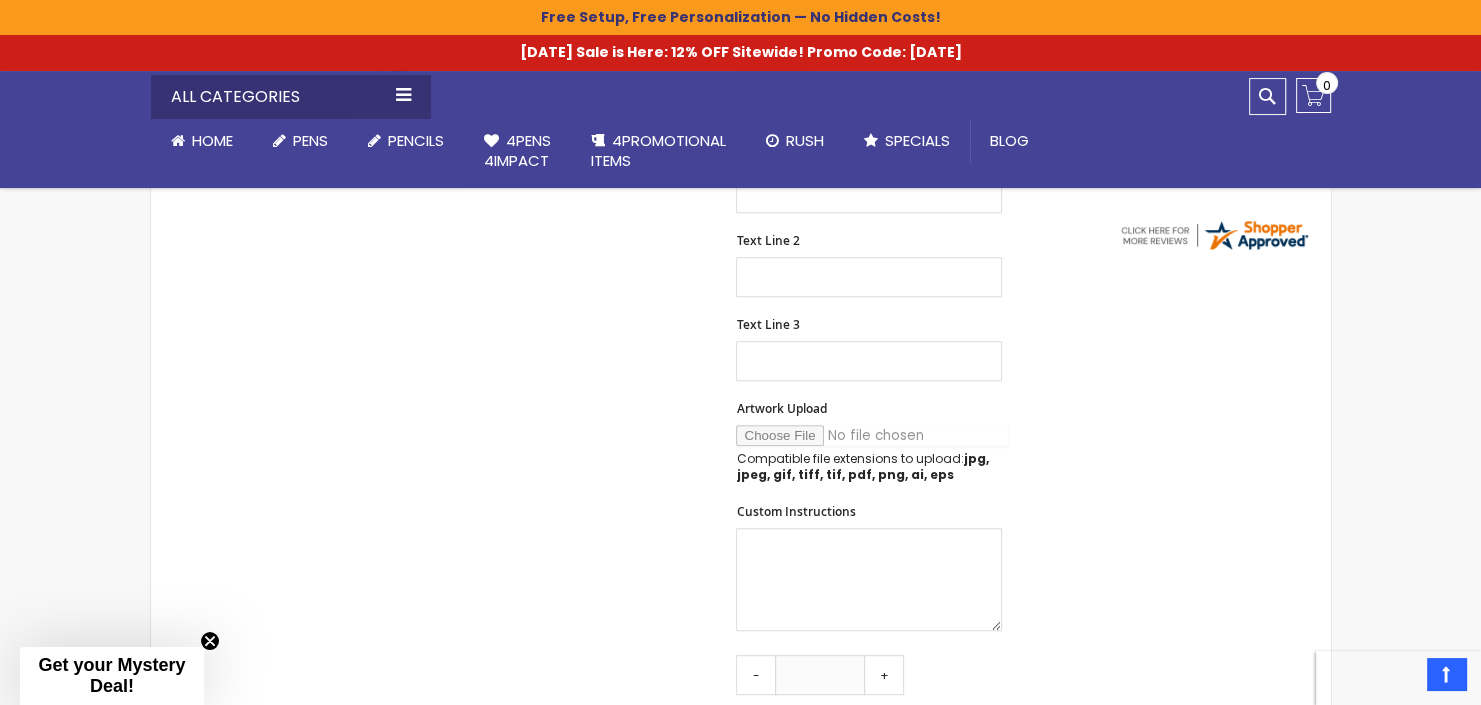 type on "**********" 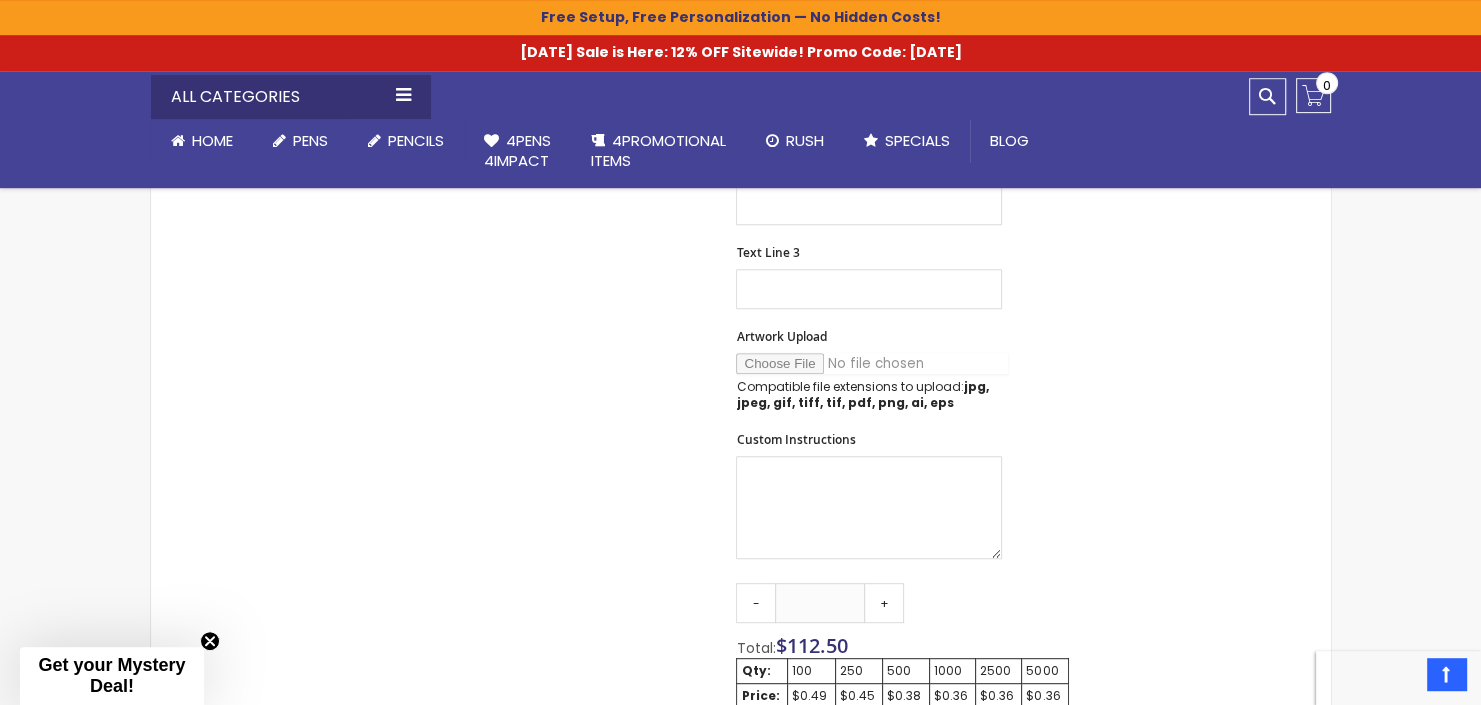 scroll, scrollTop: 844, scrollLeft: 0, axis: vertical 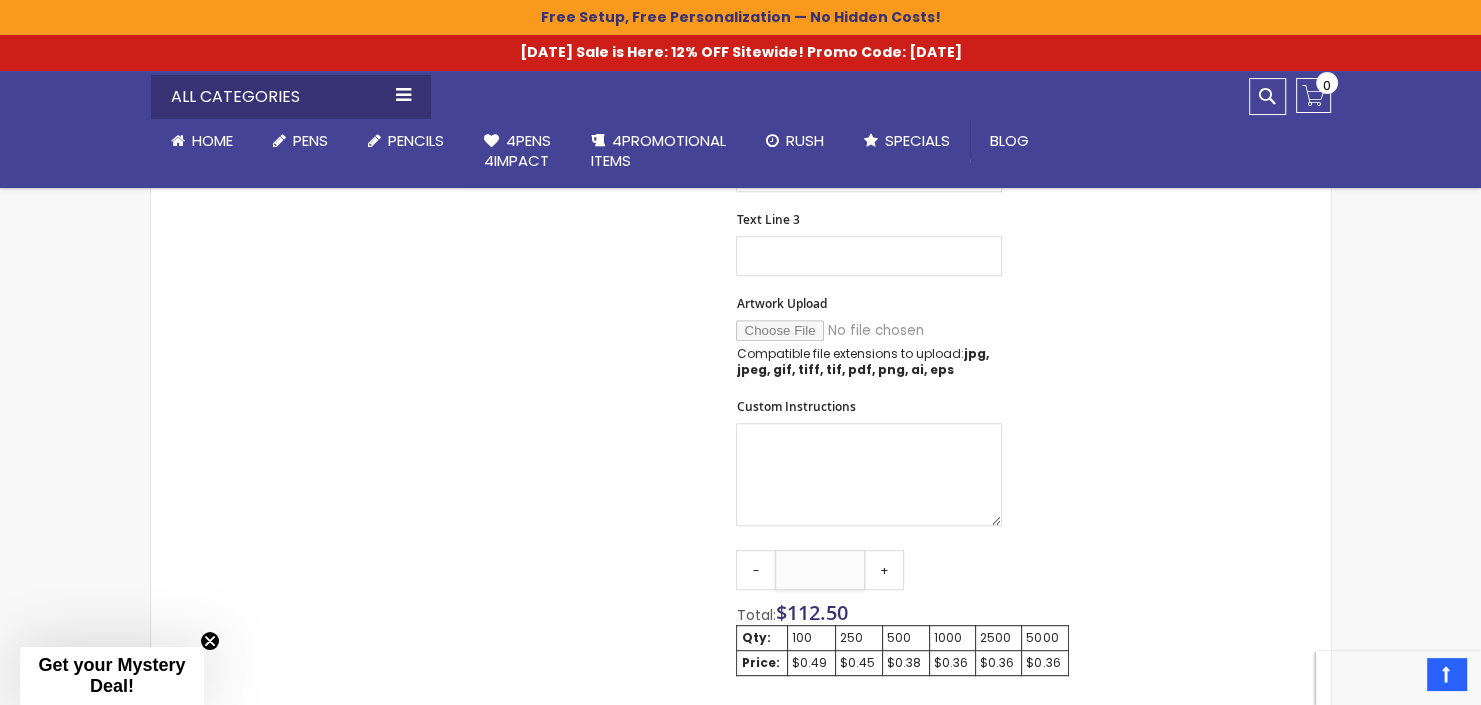 click on "***" at bounding box center (820, 570) 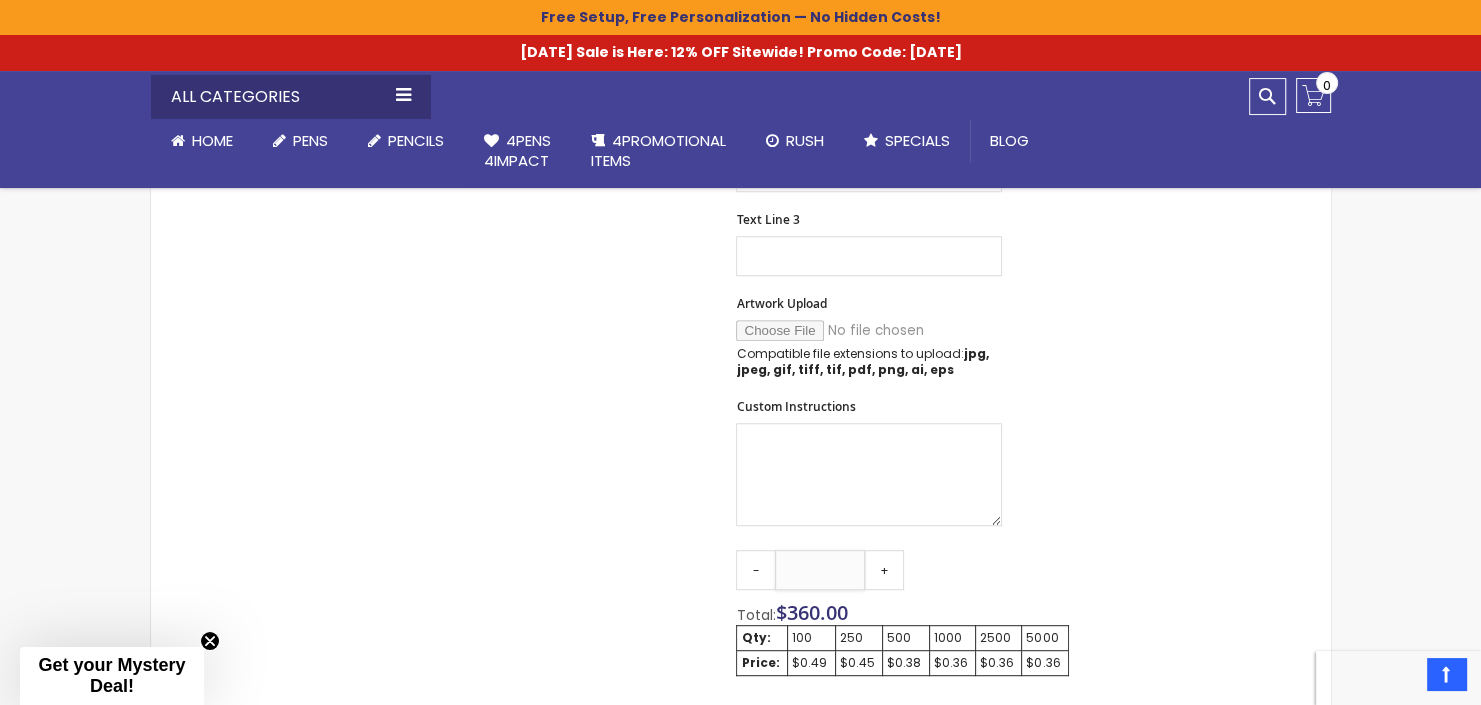type on "****" 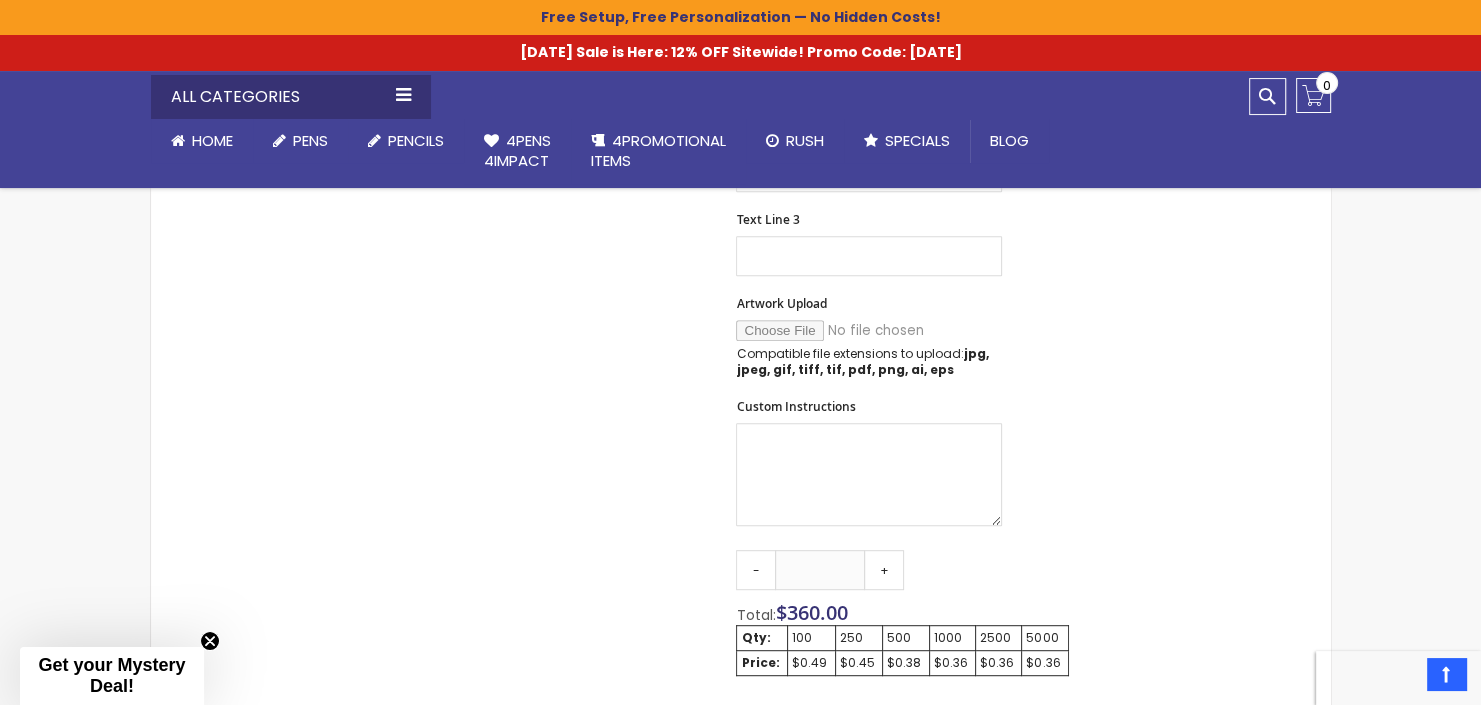 click on "Skip to the end of the images gallery
Skip to the beginning of the images gallery
Tropical Click  Pen
SKU
4PG-6202
Rating:
100                          % of  100
1" at bounding box center [741, 368] 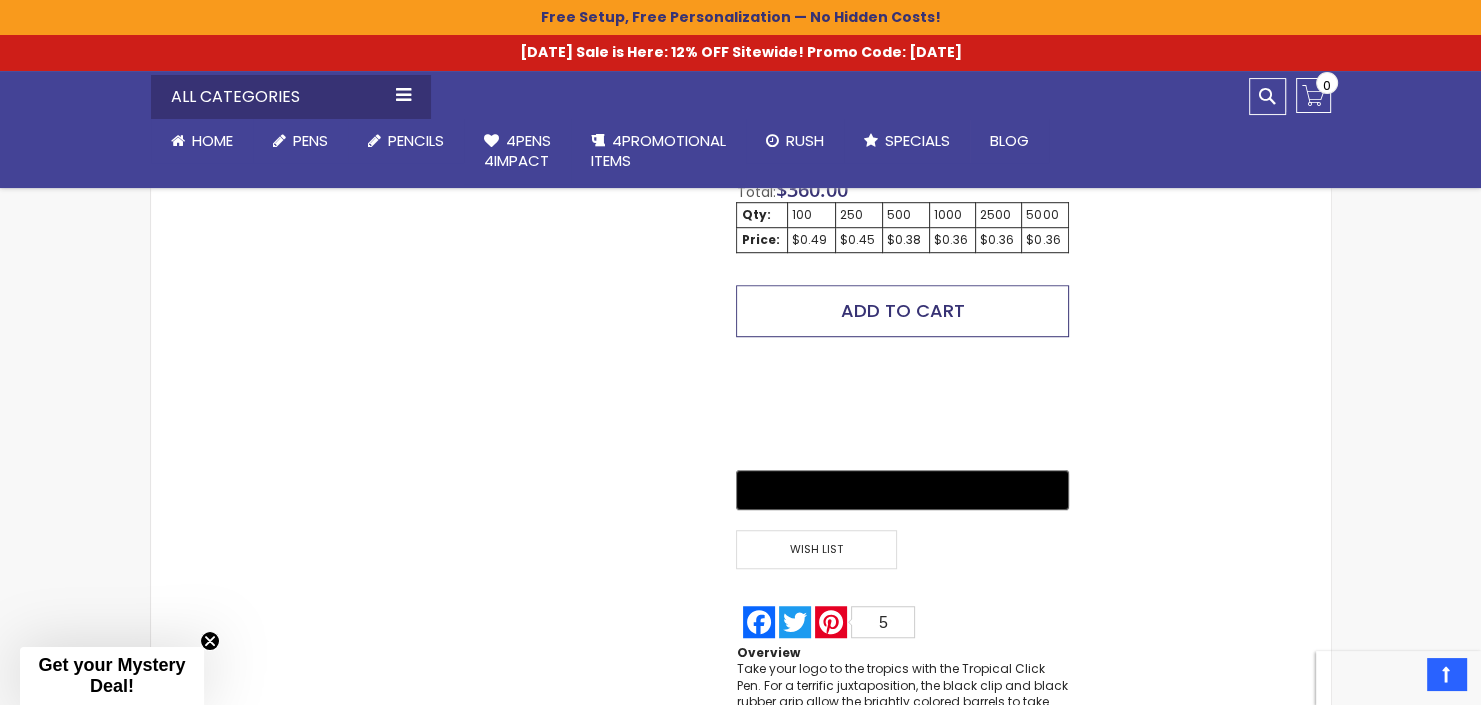 click on "Add to Cart" at bounding box center [903, 310] 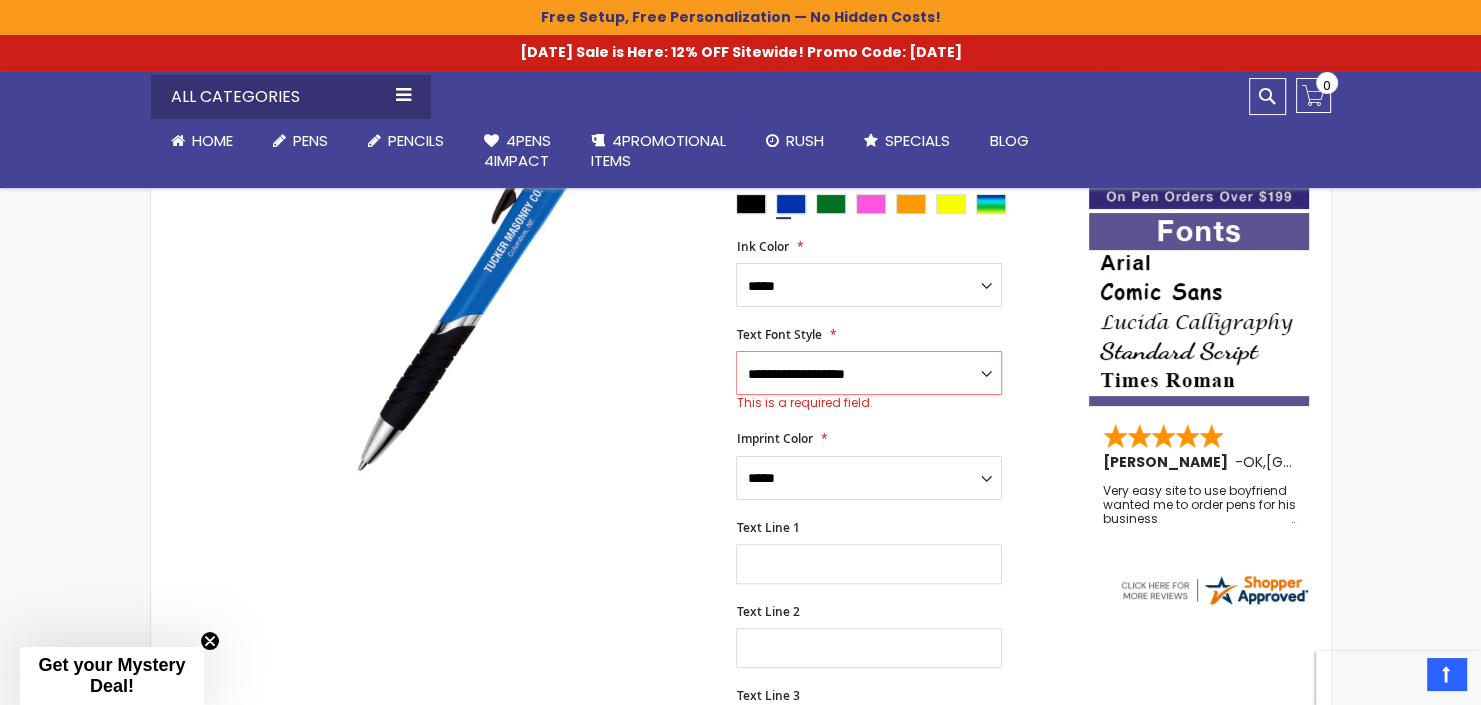 scroll, scrollTop: 383, scrollLeft: 0, axis: vertical 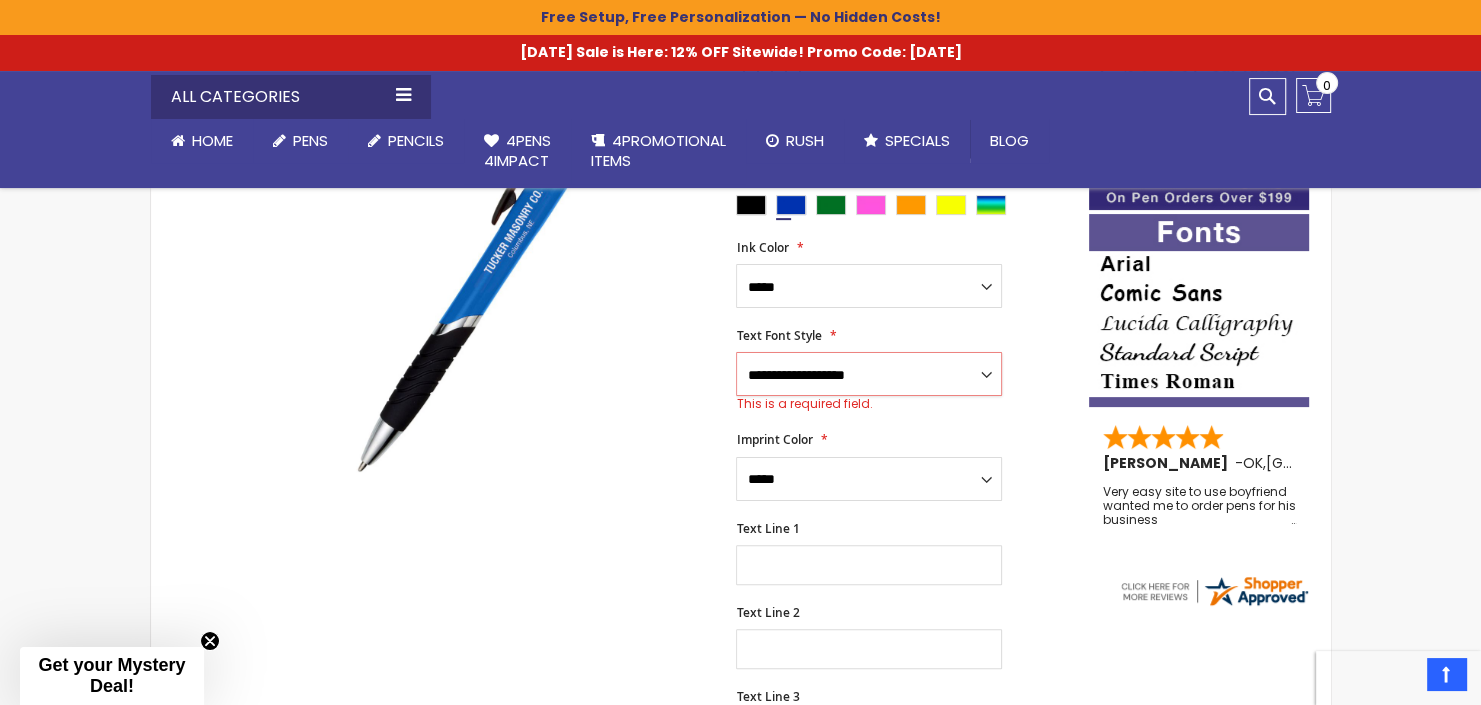 click on "**********" at bounding box center [869, 374] 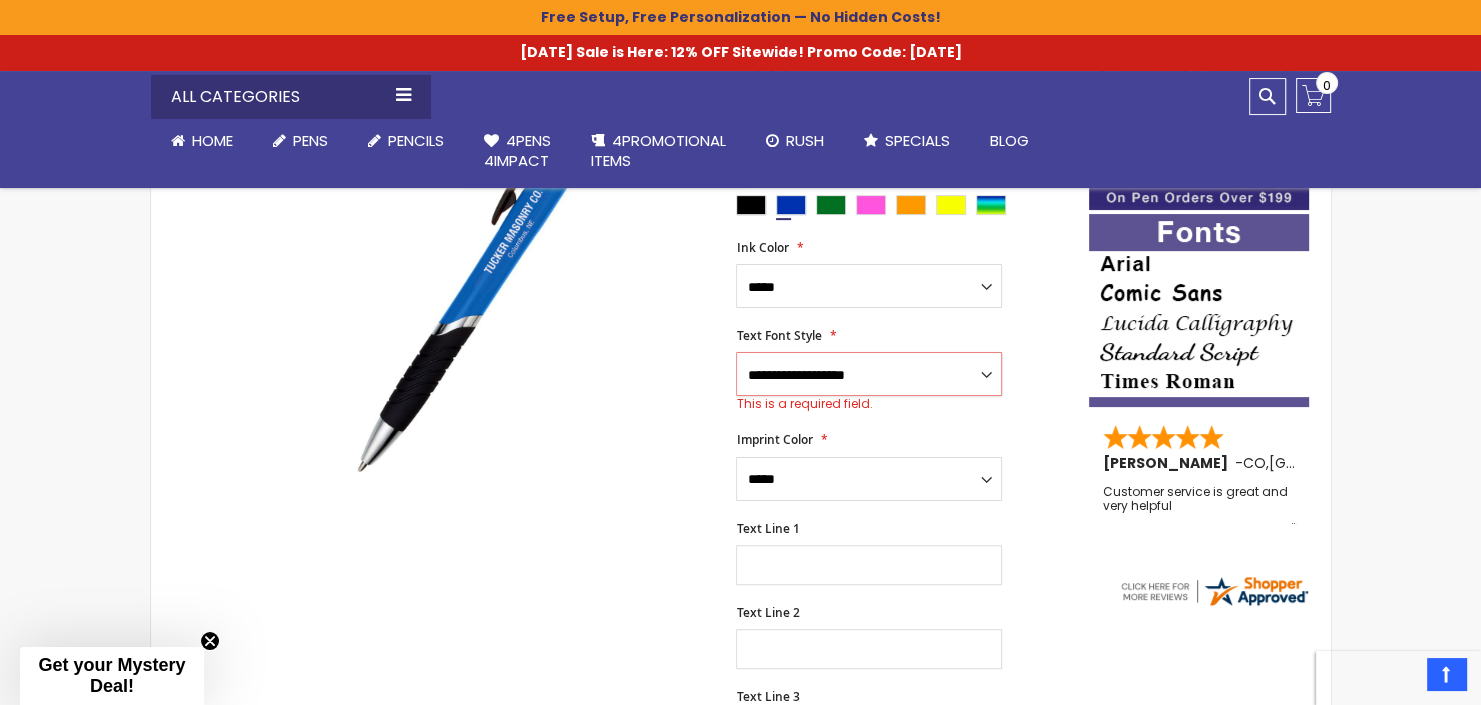 select on "**" 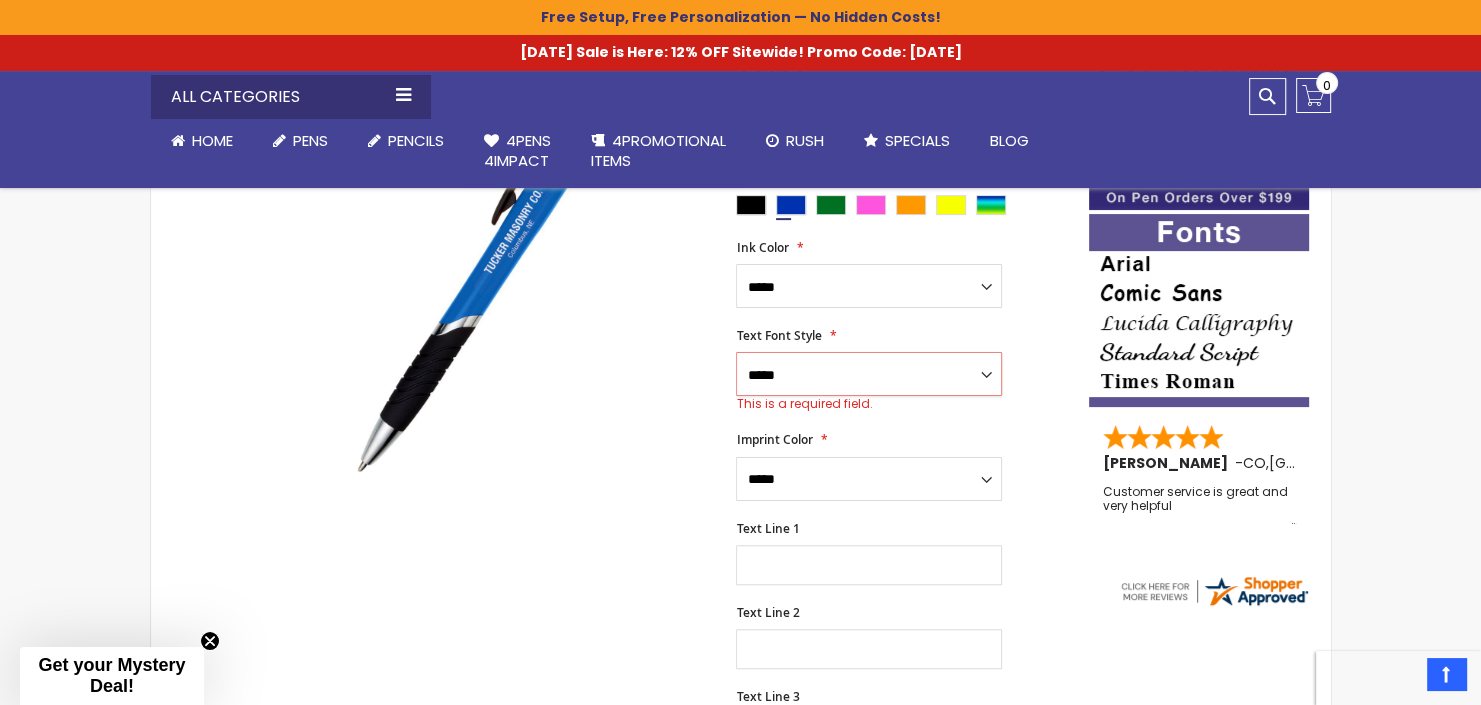 click on "**********" at bounding box center (0, 0) 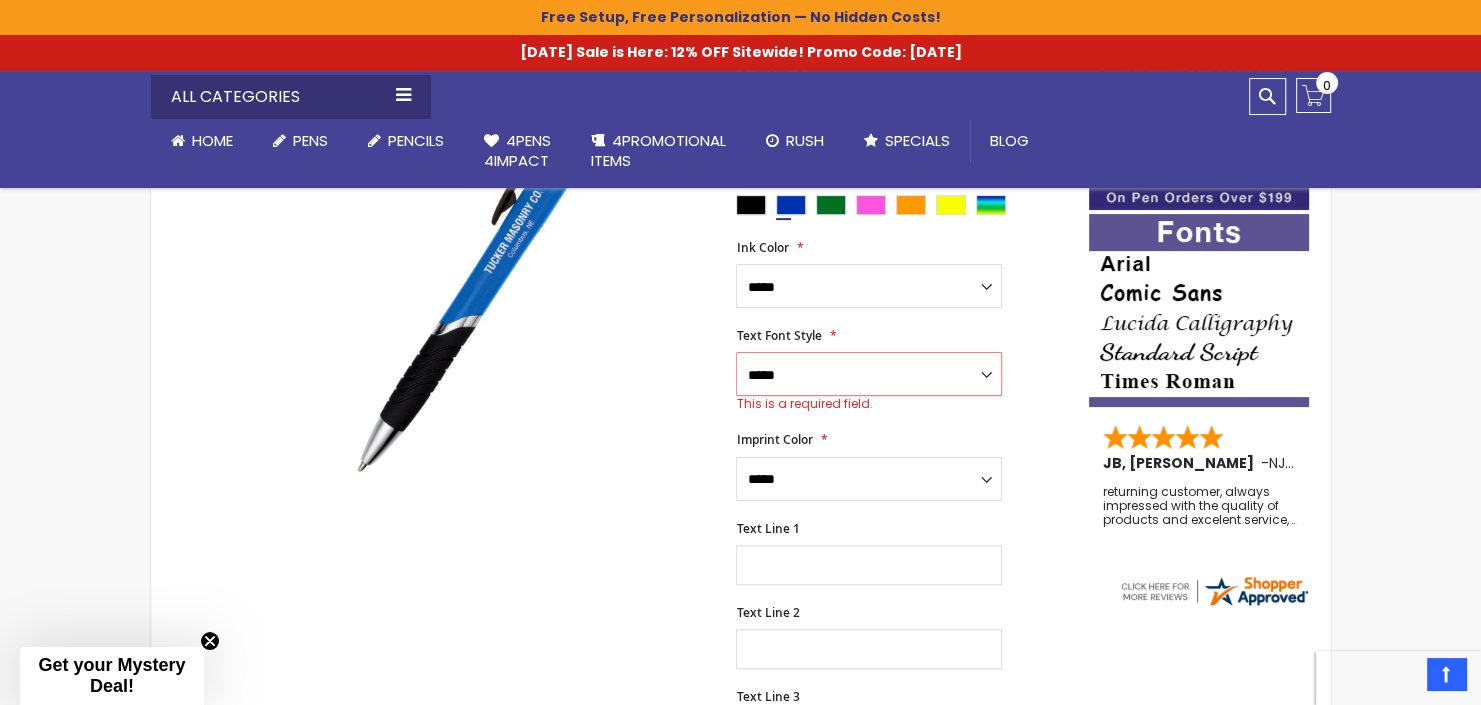 scroll, scrollTop: 1122, scrollLeft: 0, axis: vertical 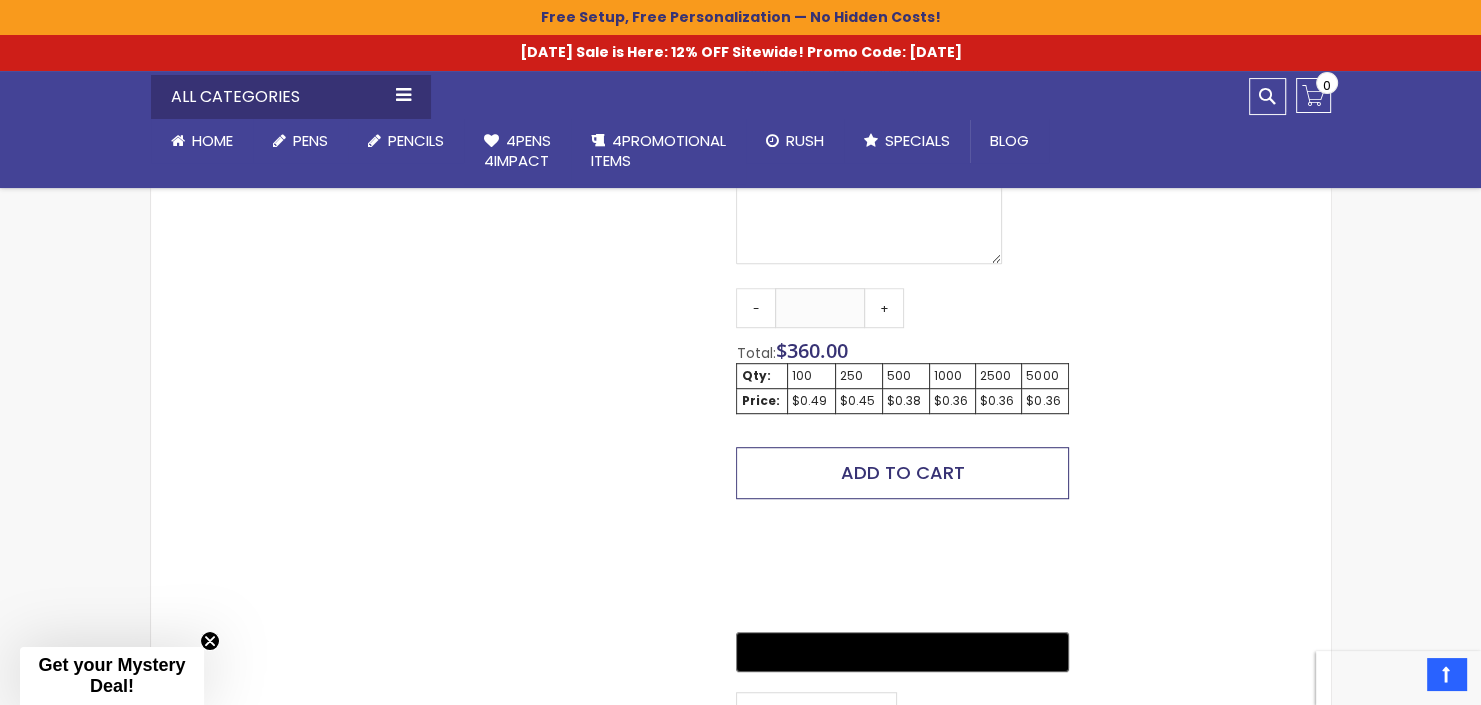 click on "Add to Cart" at bounding box center [903, 472] 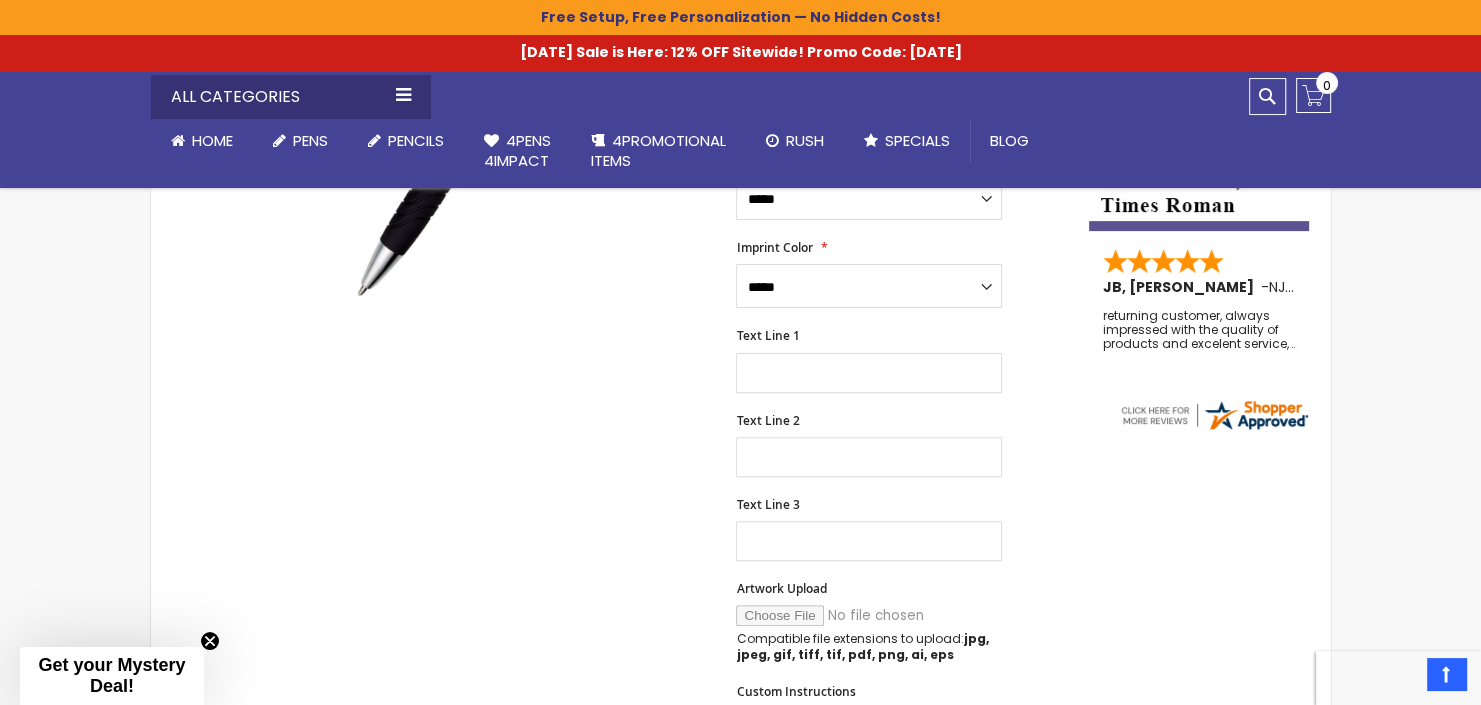 scroll, scrollTop: 531, scrollLeft: 0, axis: vertical 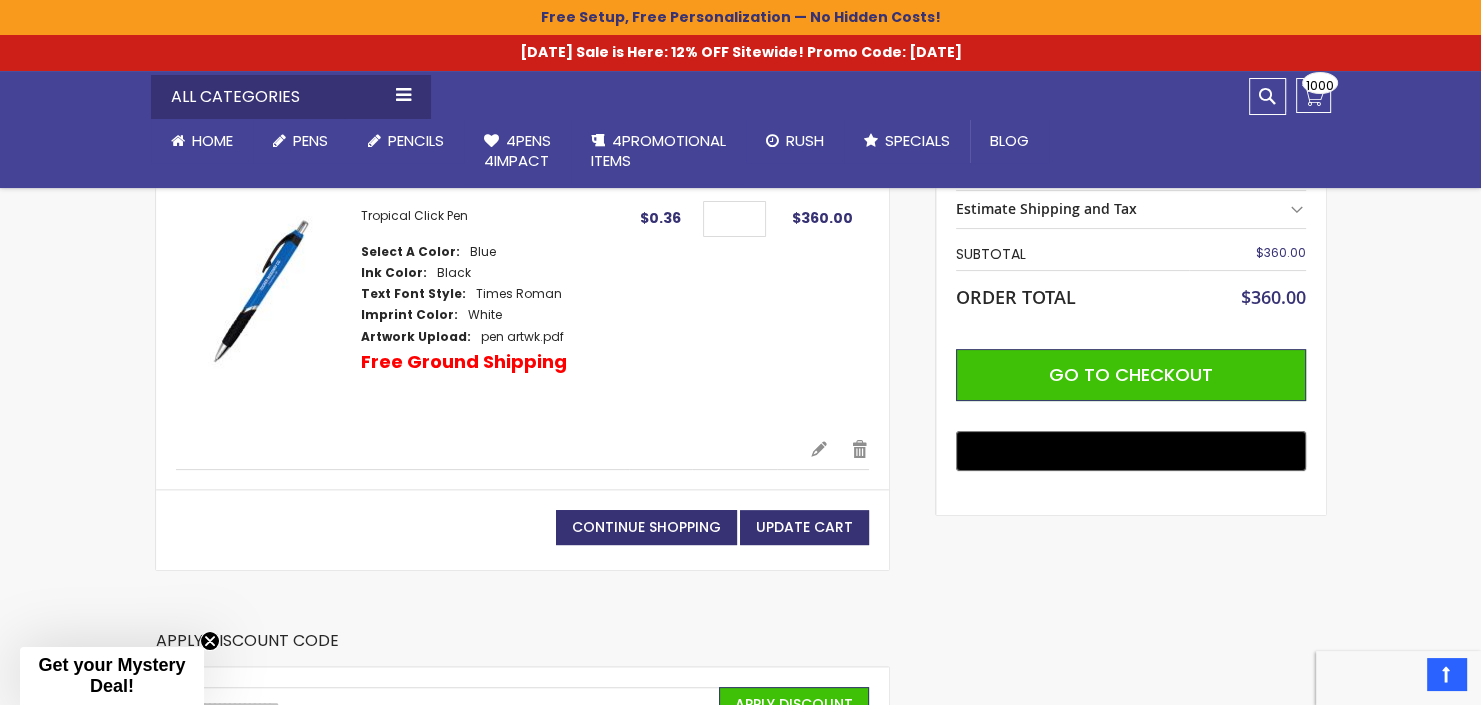 click on "**********" at bounding box center (741, 470) 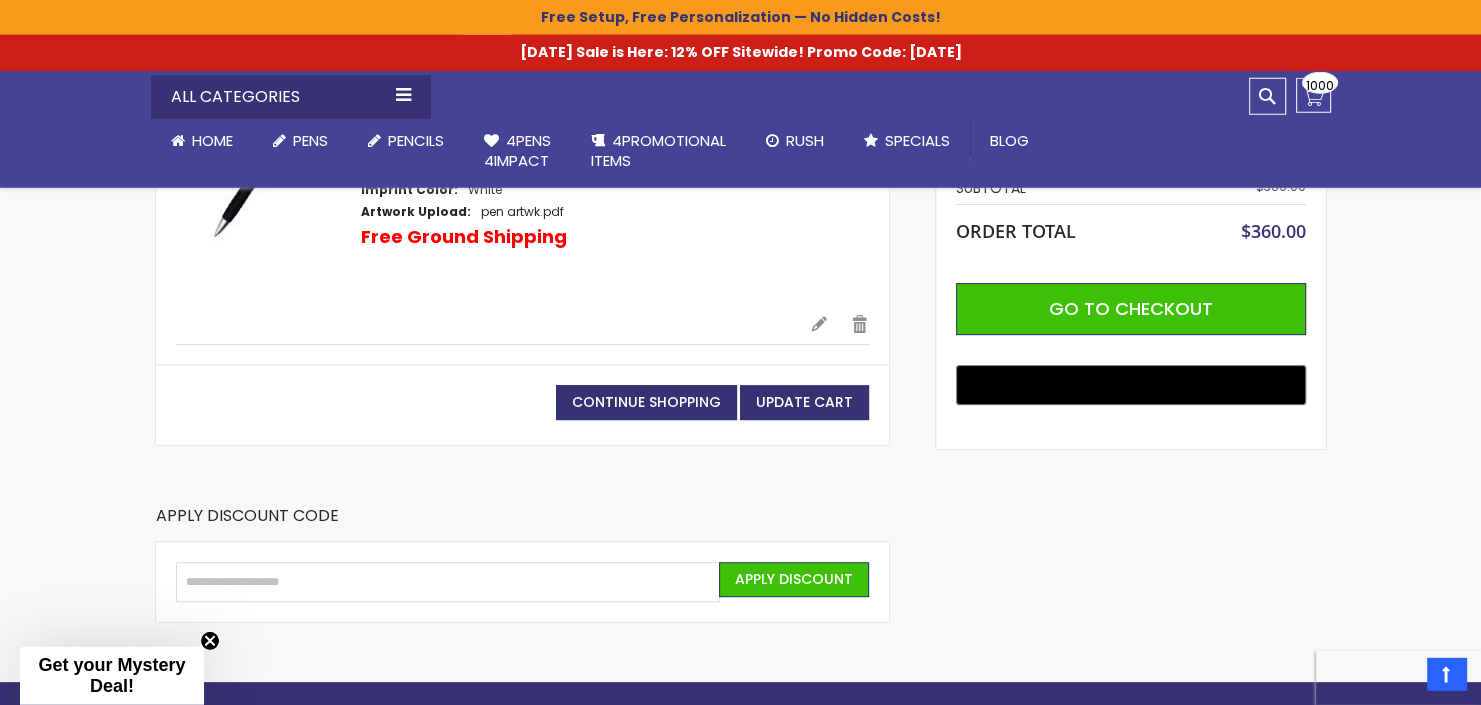 scroll, scrollTop: 528, scrollLeft: 0, axis: vertical 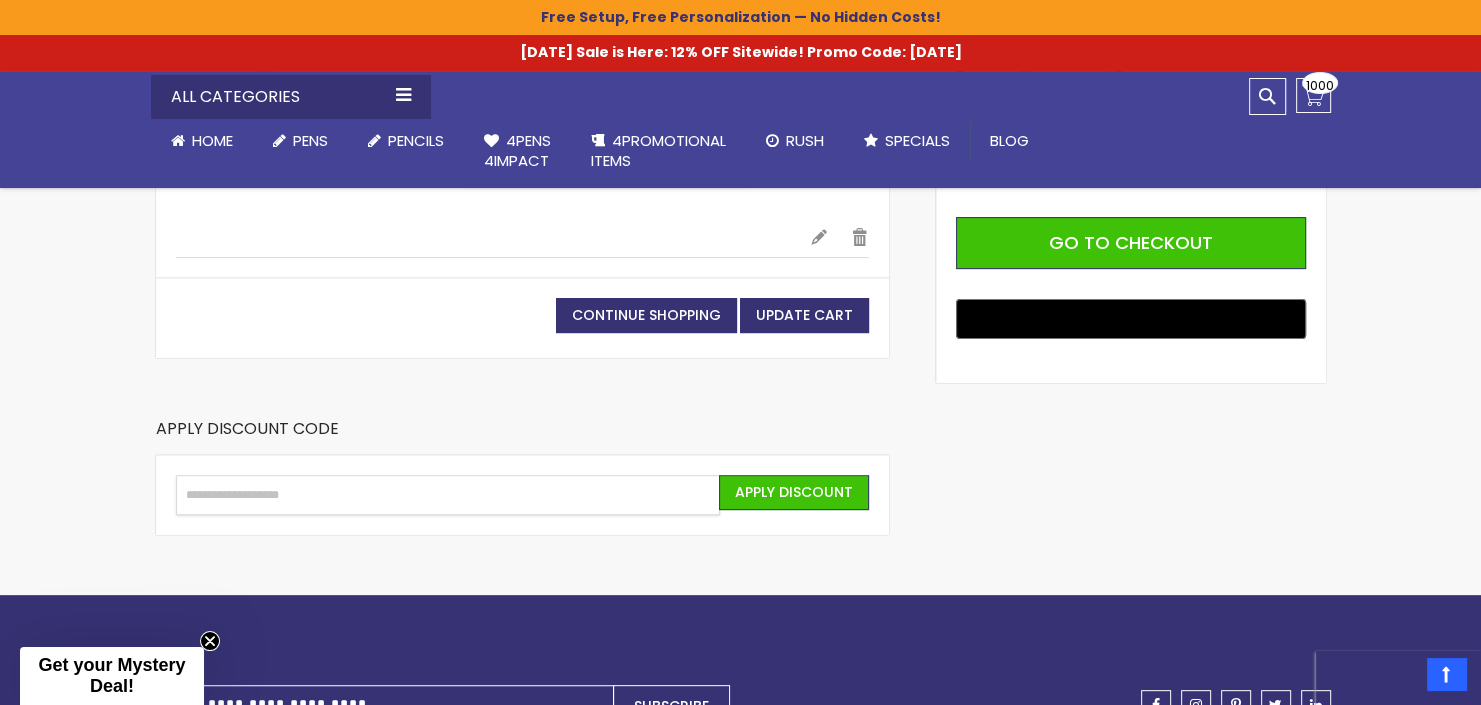click on "Enter discount code" at bounding box center (448, 495) 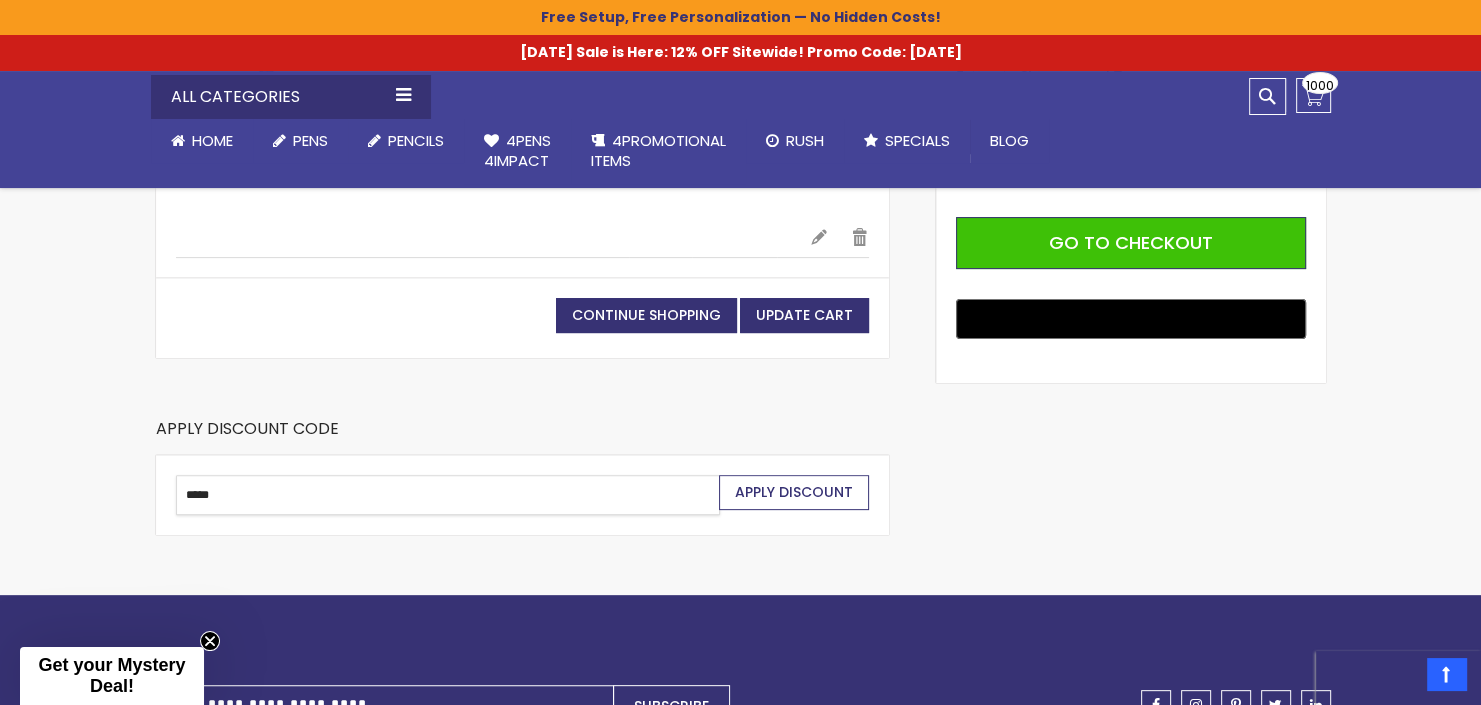 type on "*****" 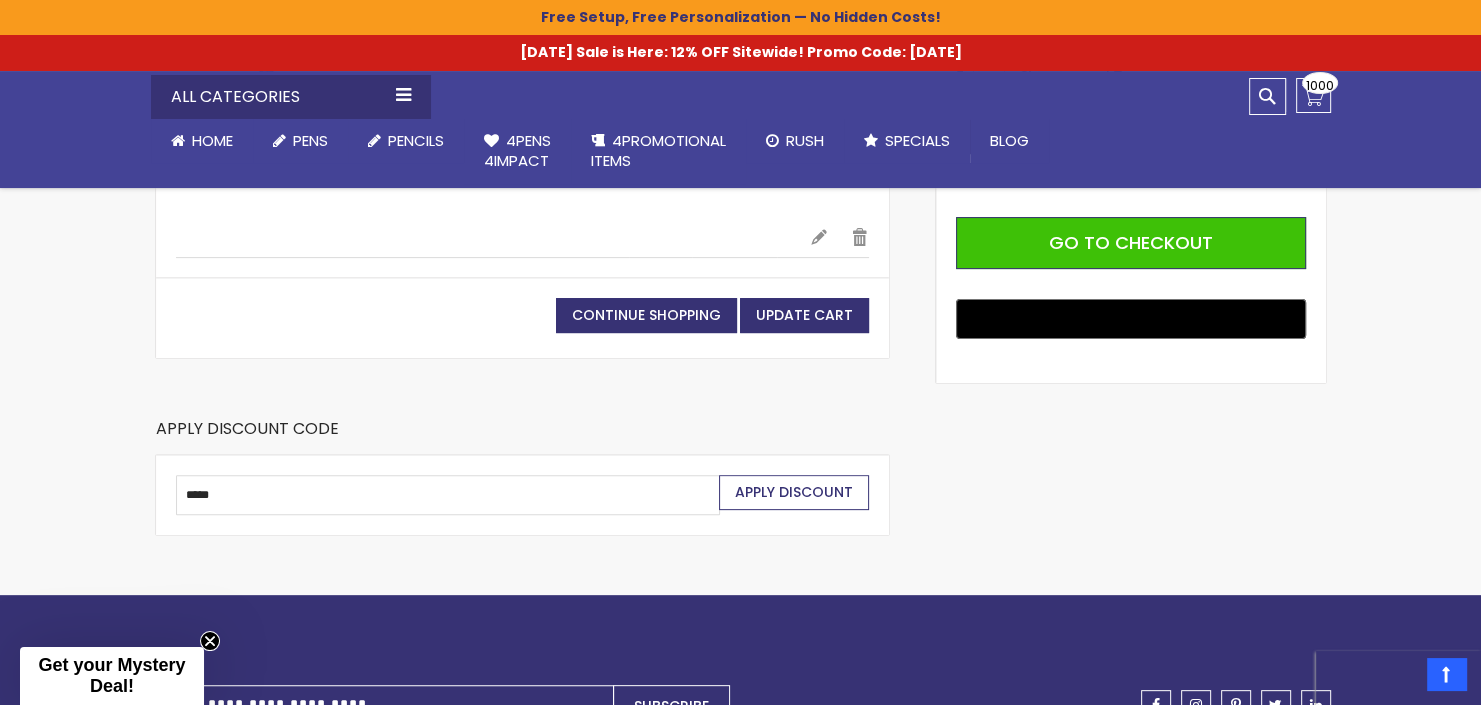 click on "Apply Discount" at bounding box center (794, 492) 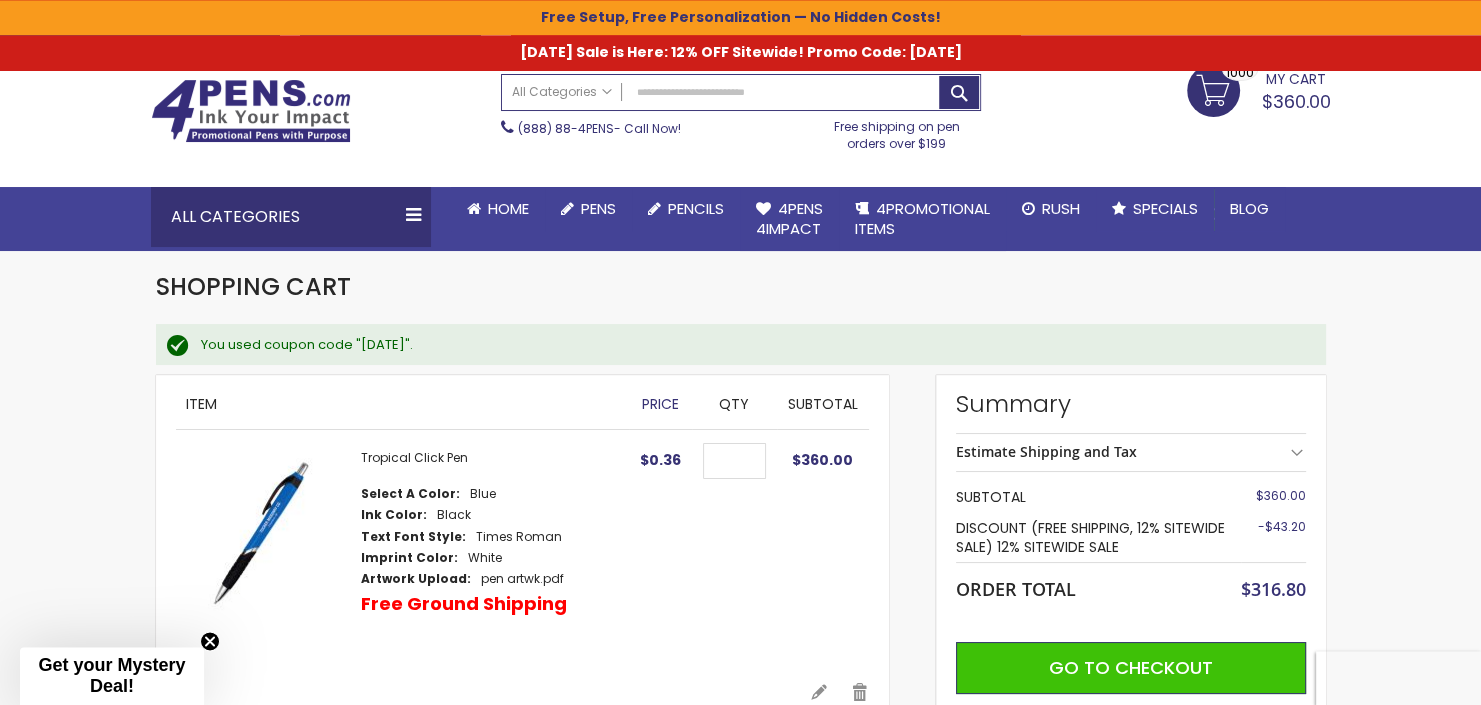 scroll, scrollTop: 105, scrollLeft: 0, axis: vertical 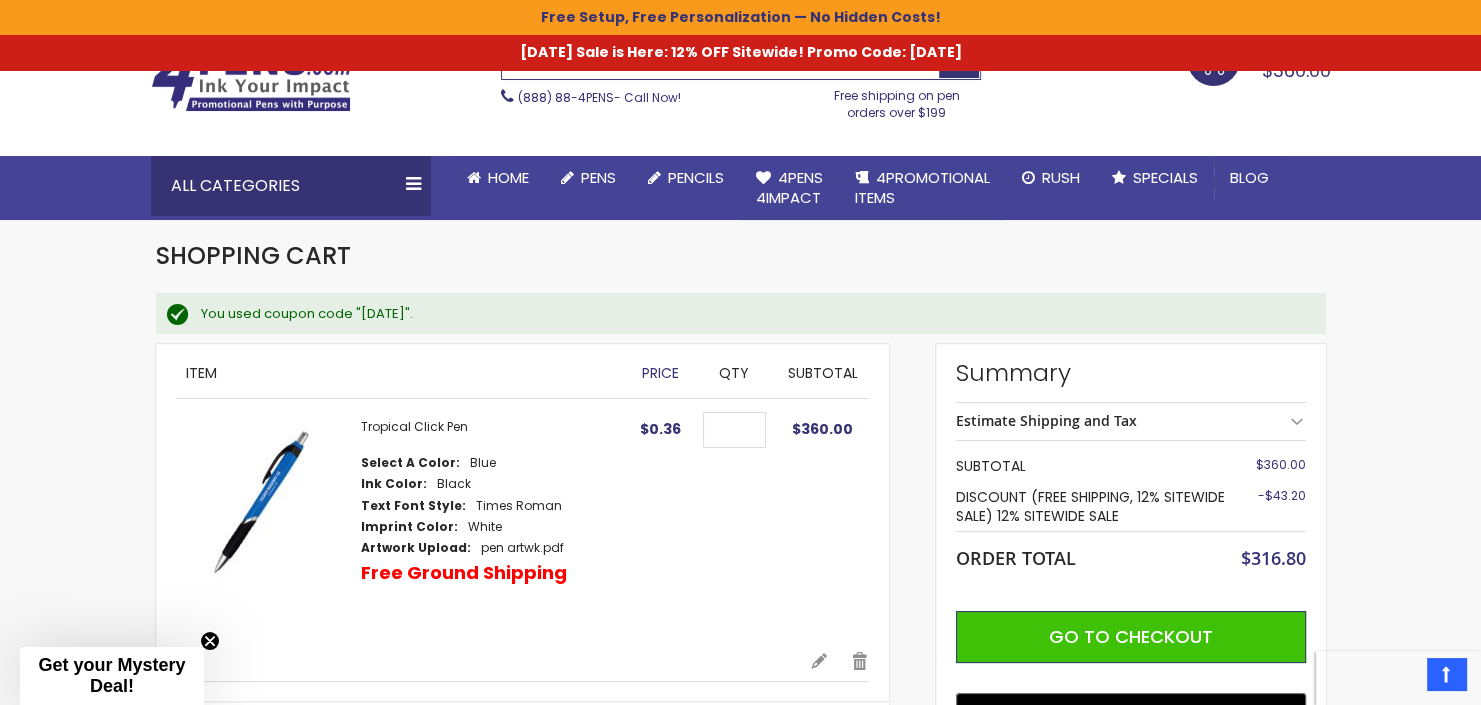 click on "Skip to Content
sample
Wishlist
Sign Out
Sign In
Sign In
Login
Forgot Your Password?
Create an Account
My Account
Toggle Nav
Search
All Categories
Pens" at bounding box center [740, 746] 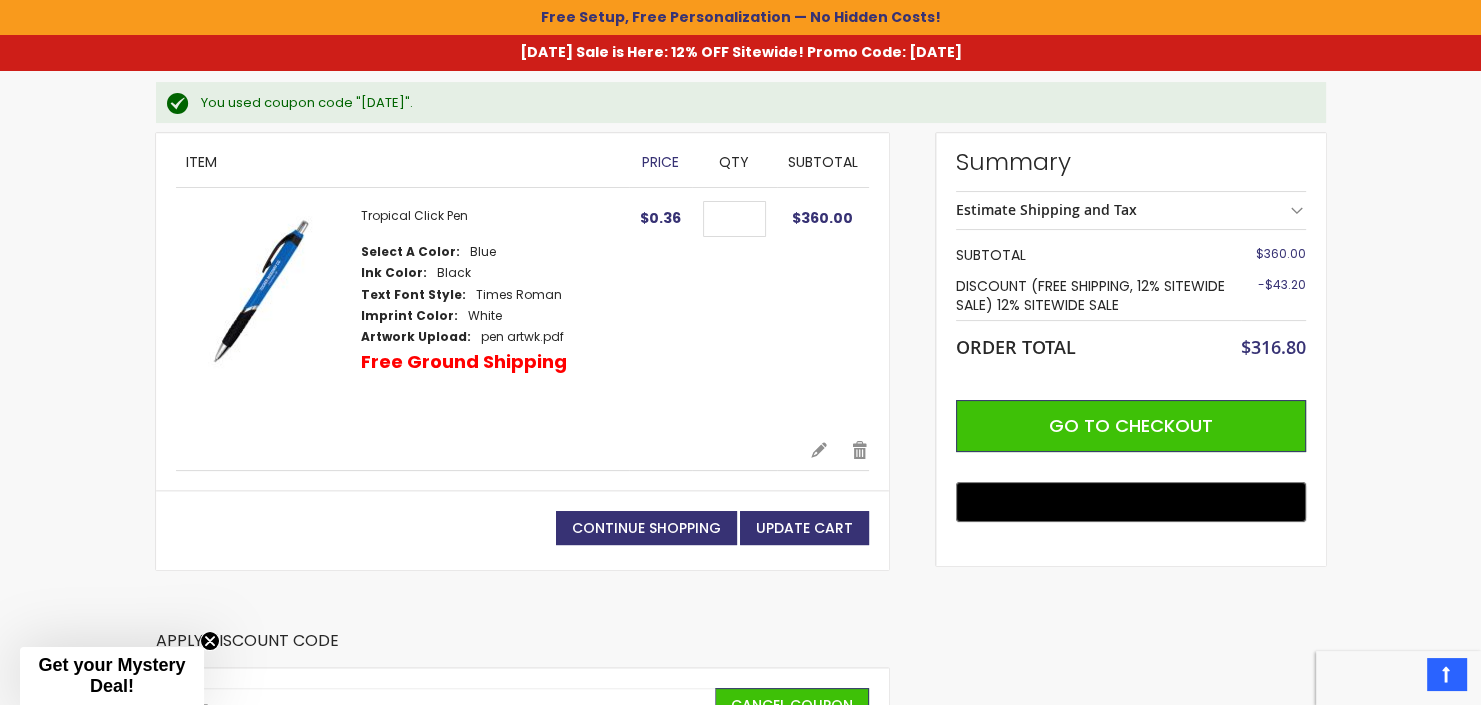 scroll, scrollTop: 0, scrollLeft: 0, axis: both 